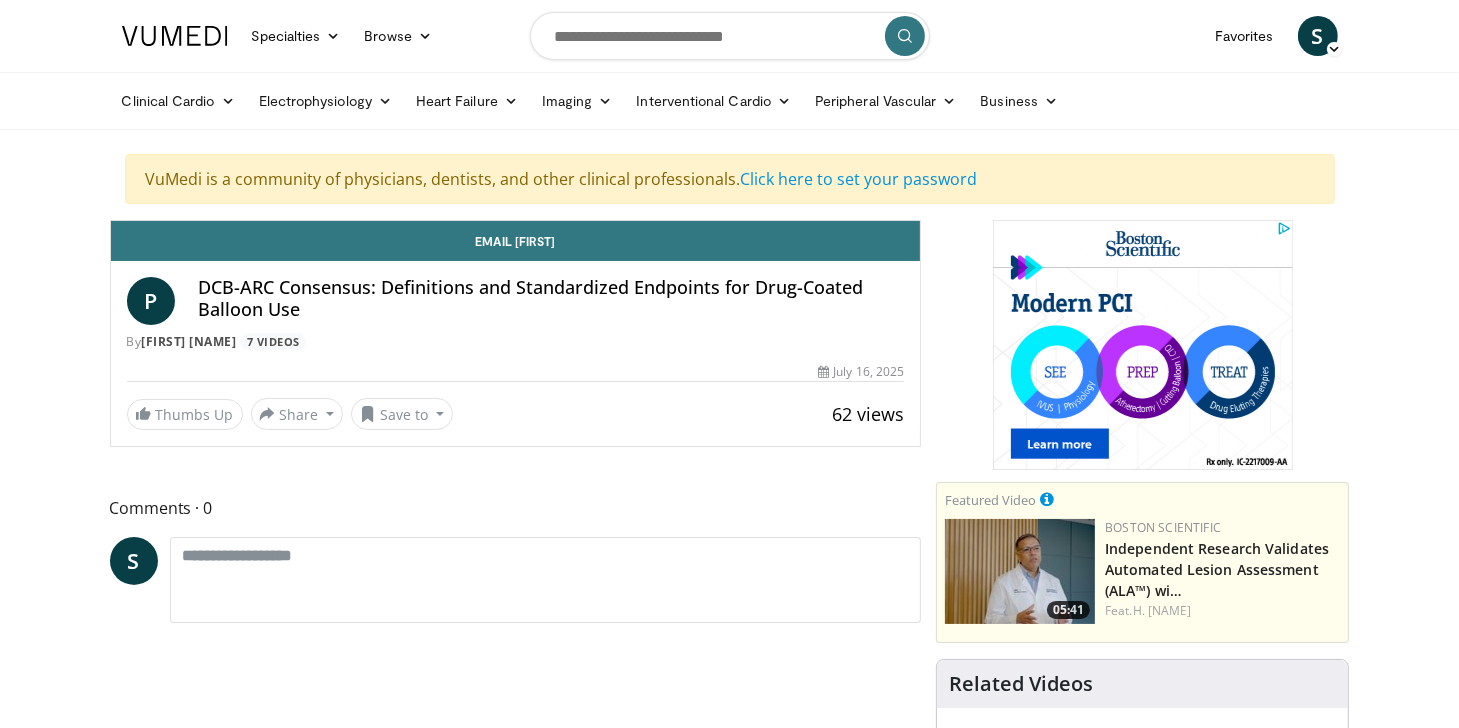 scroll, scrollTop: 0, scrollLeft: 0, axis: both 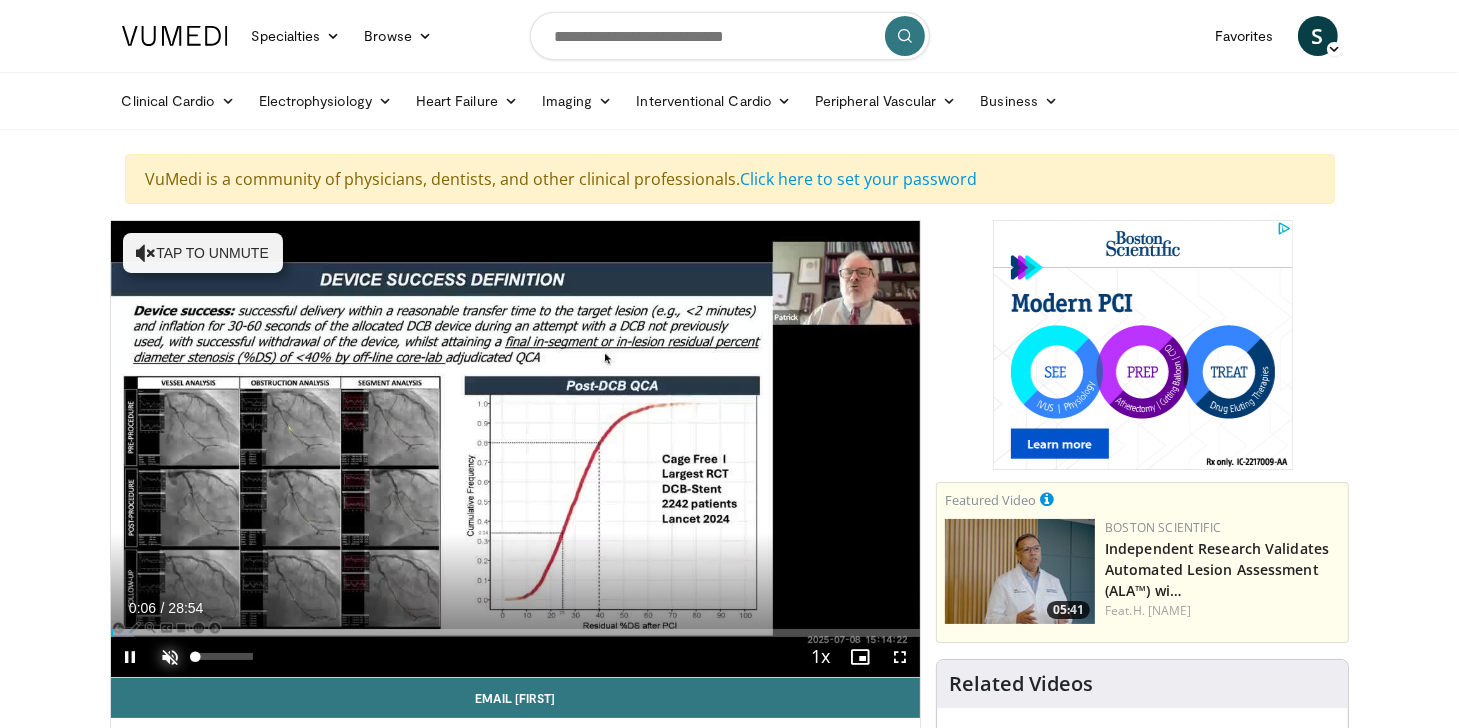 click at bounding box center (171, 657) 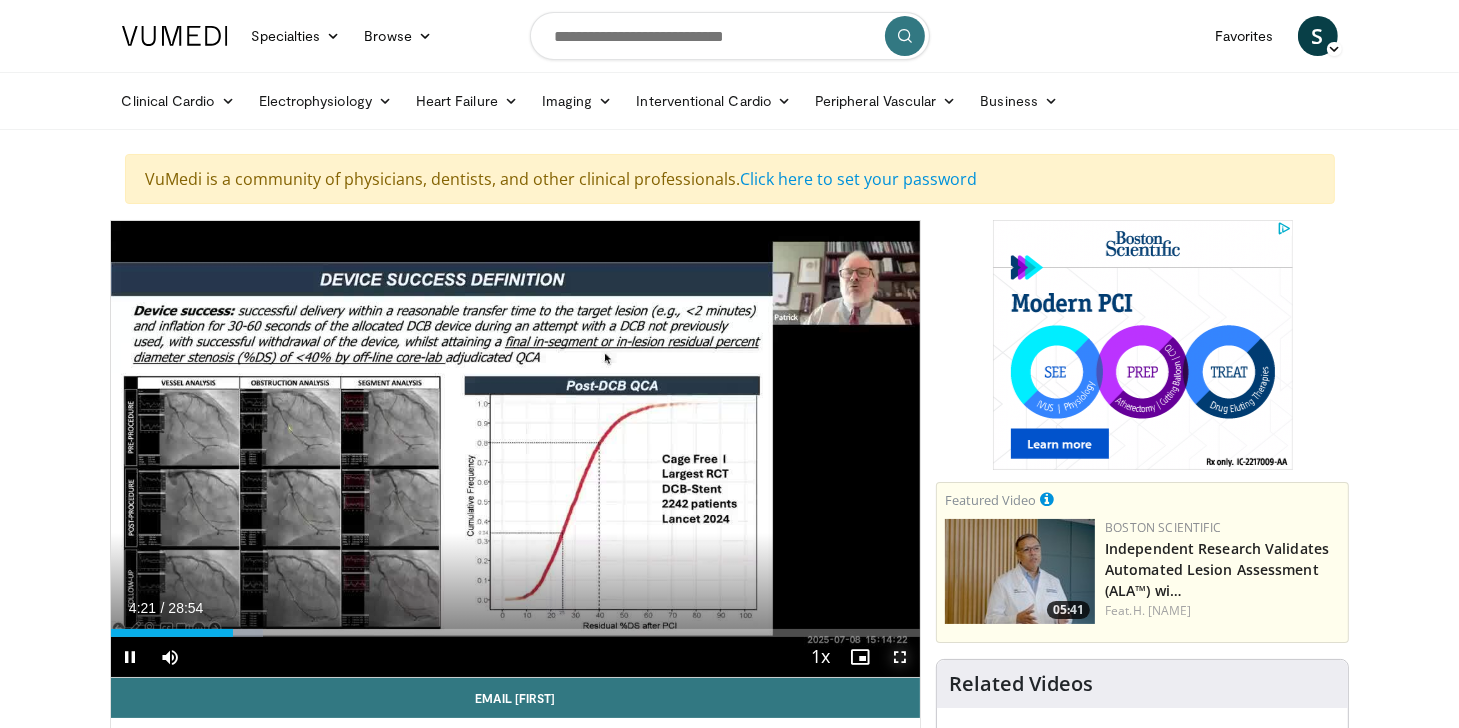 click at bounding box center [900, 657] 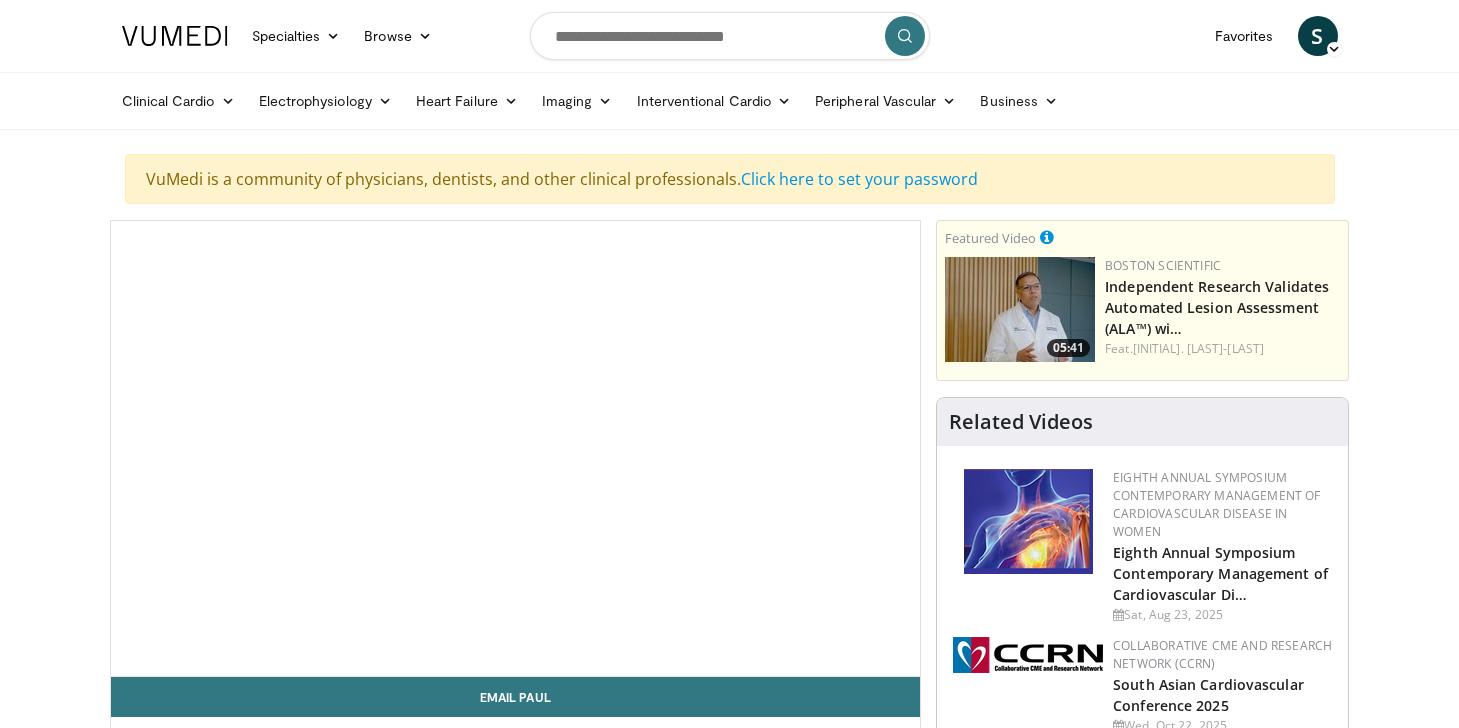 scroll, scrollTop: 0, scrollLeft: 0, axis: both 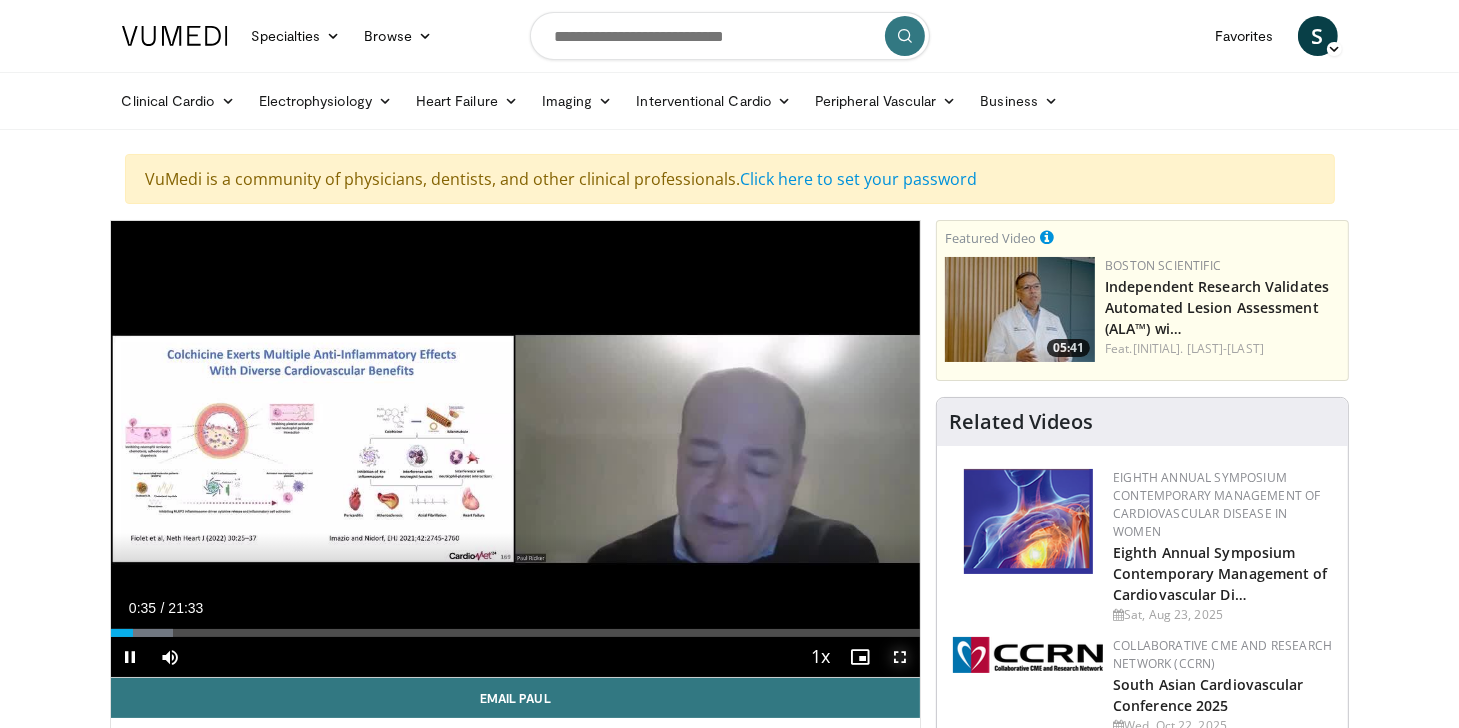 click at bounding box center [900, 657] 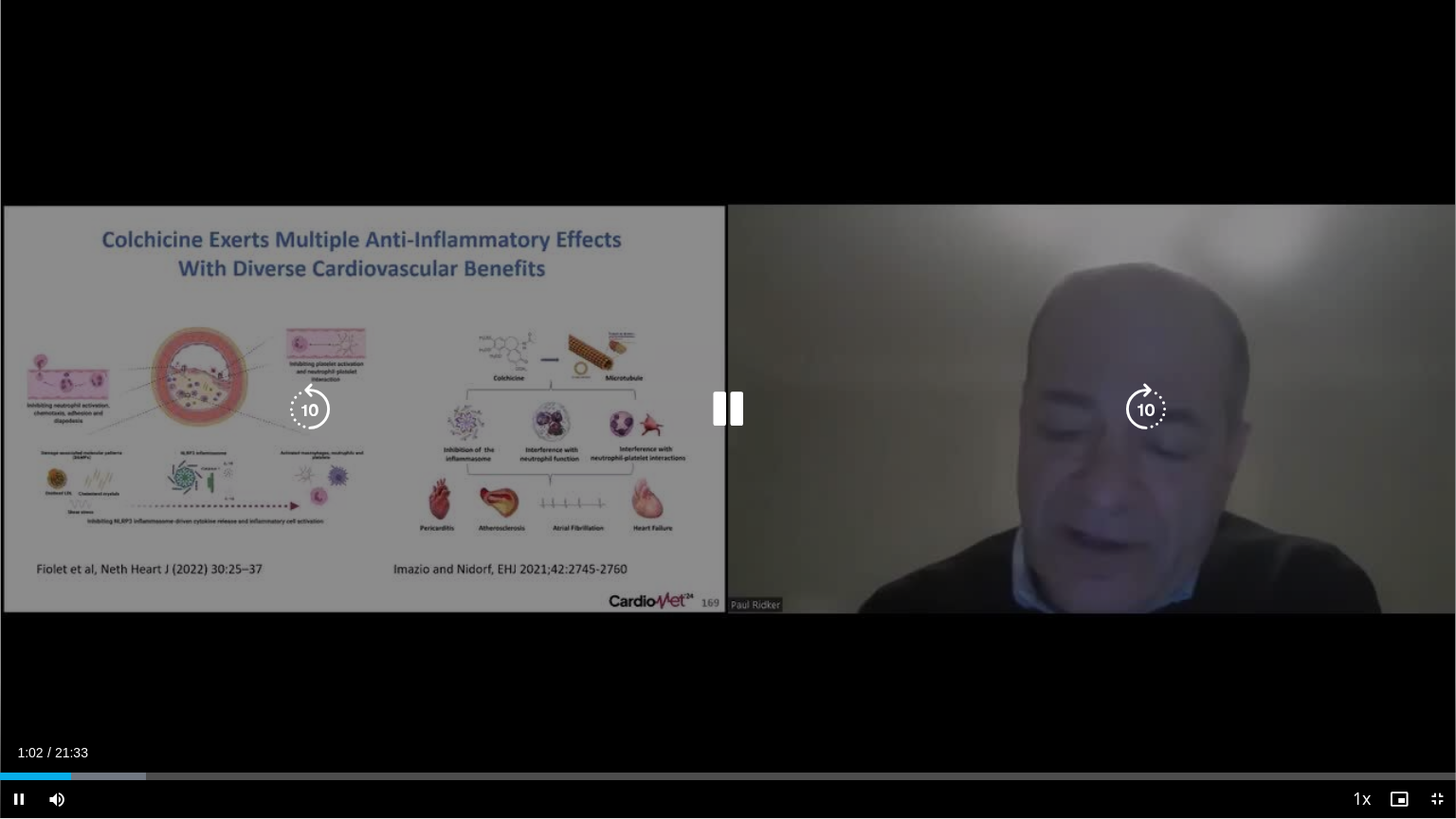 click on "10 seconds
Tap to unmute" at bounding box center [728, 409] 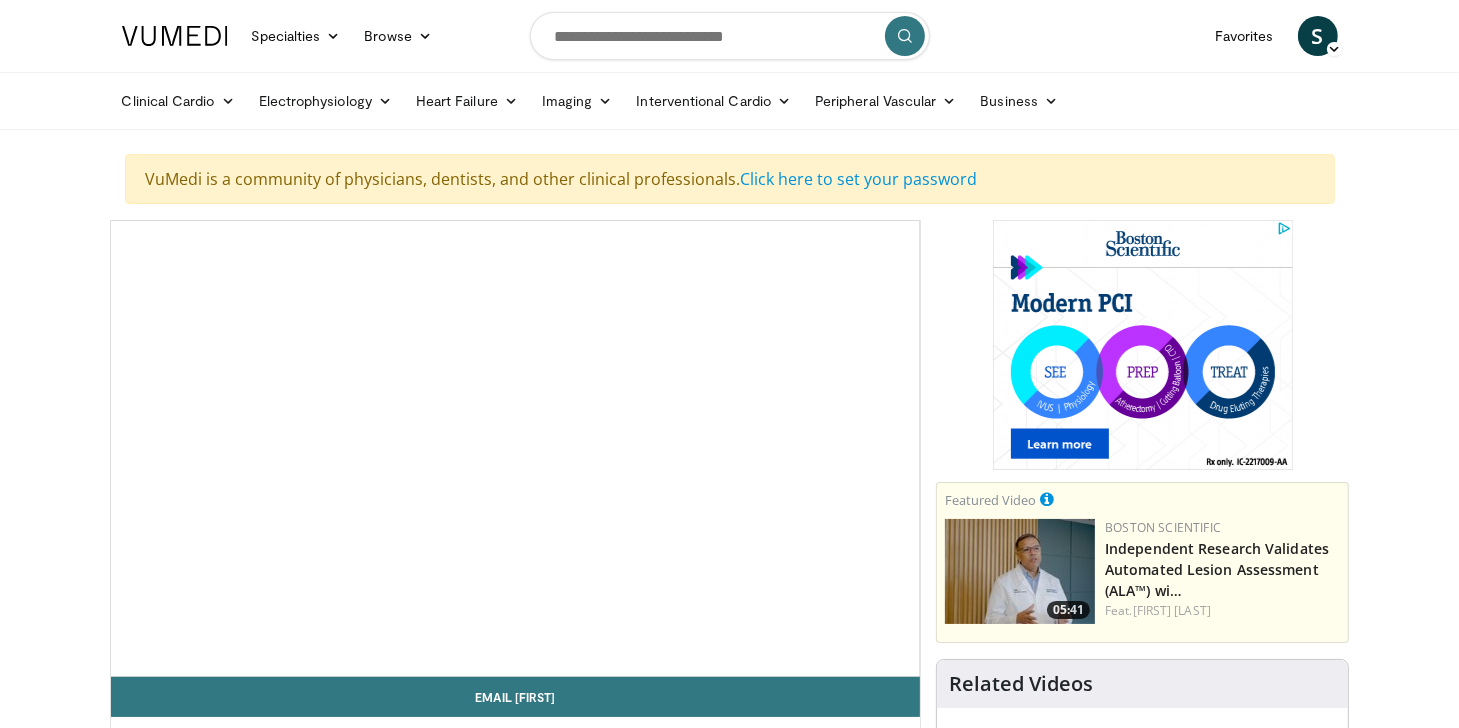 scroll, scrollTop: 0, scrollLeft: 0, axis: both 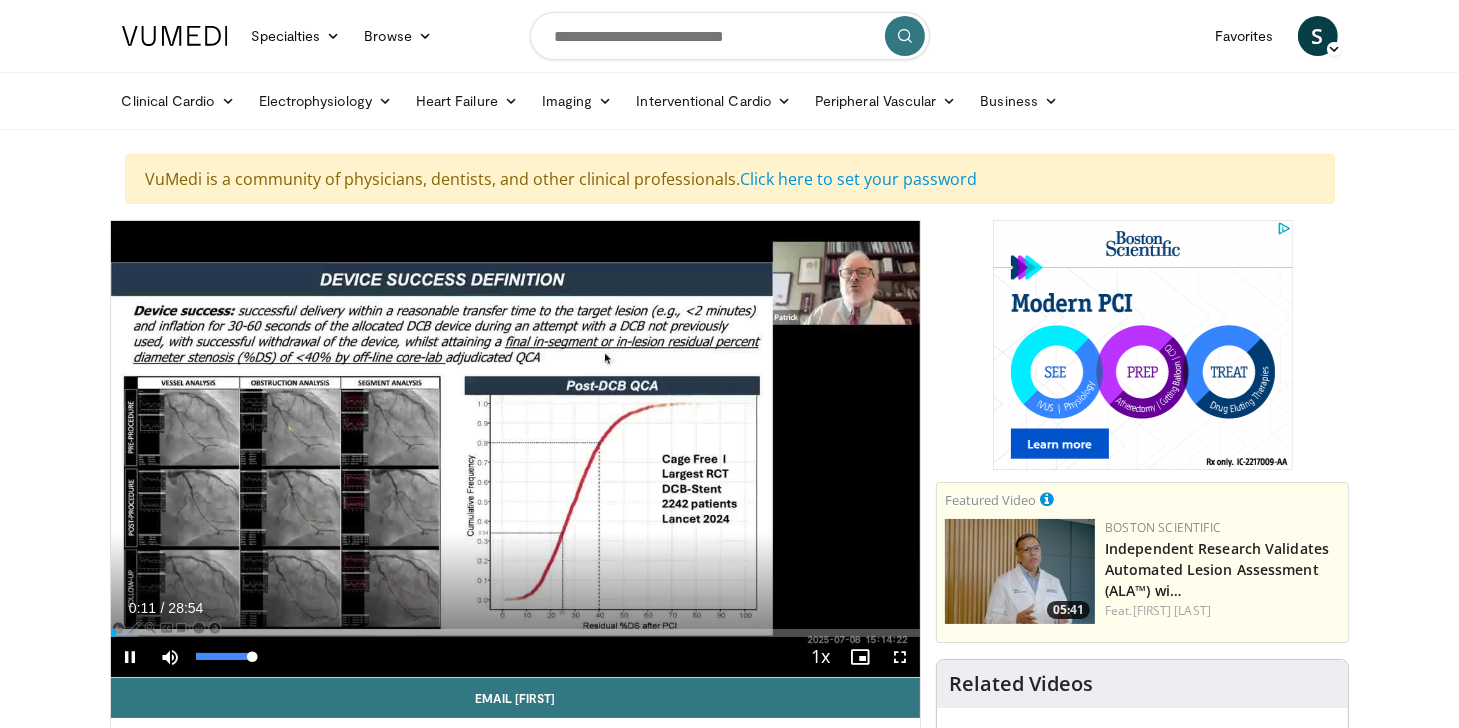 drag, startPoint x: 197, startPoint y: 655, endPoint x: 270, endPoint y: 660, distance: 73.171036 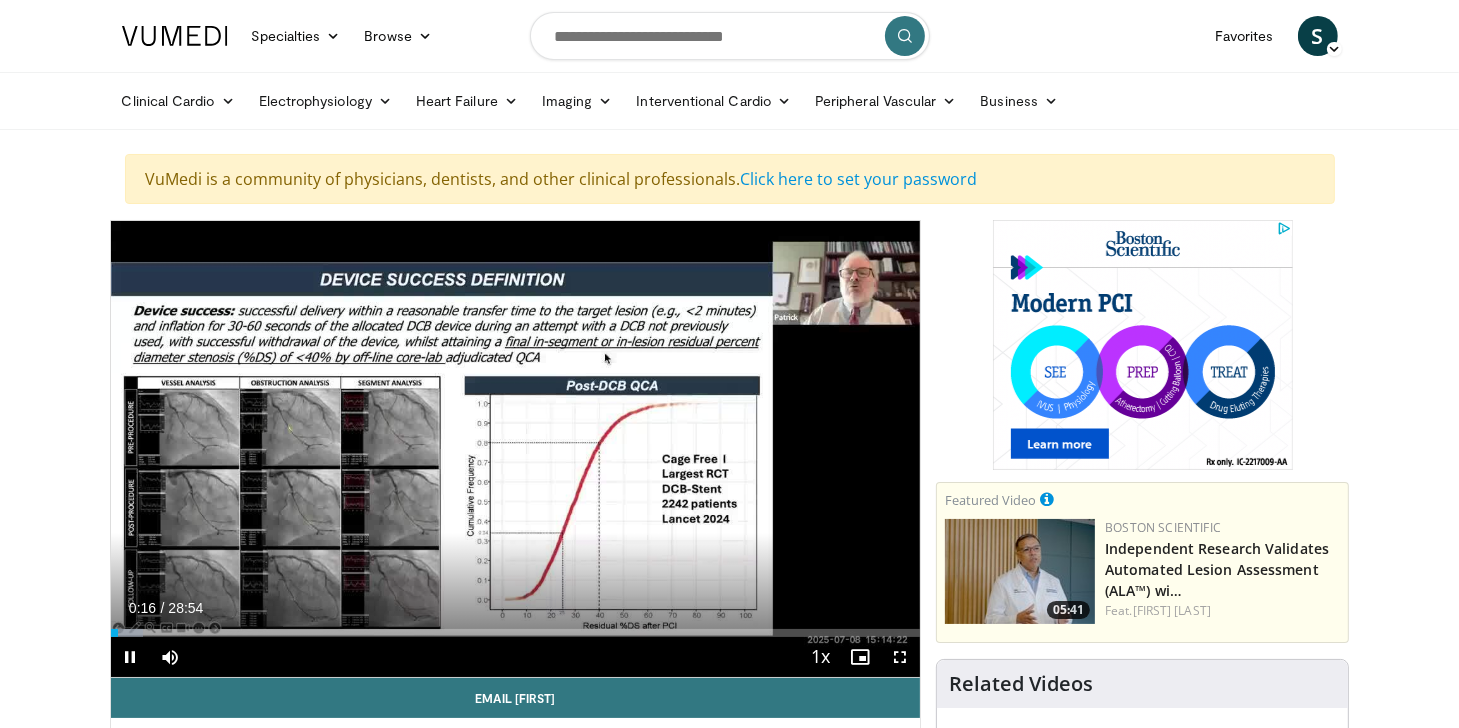 click on "Current Time  0:16 / Duration  28:54 Pause Skip Backward Skip Forward Mute 100% Loaded :  4.00% 00:16 19:35 Stream Type  LIVE Seek to live, currently behind live LIVE   1x Playback Rate 0.5x 0.75x 1x , selected 1.25x 1.5x 1.75x 2x Chapters Chapters Descriptions descriptions off , selected Captions captions settings , opens captions settings dialog captions off , selected Audio Track en (Main) , selected Fullscreen Enable picture-in-picture mode" at bounding box center [516, 657] 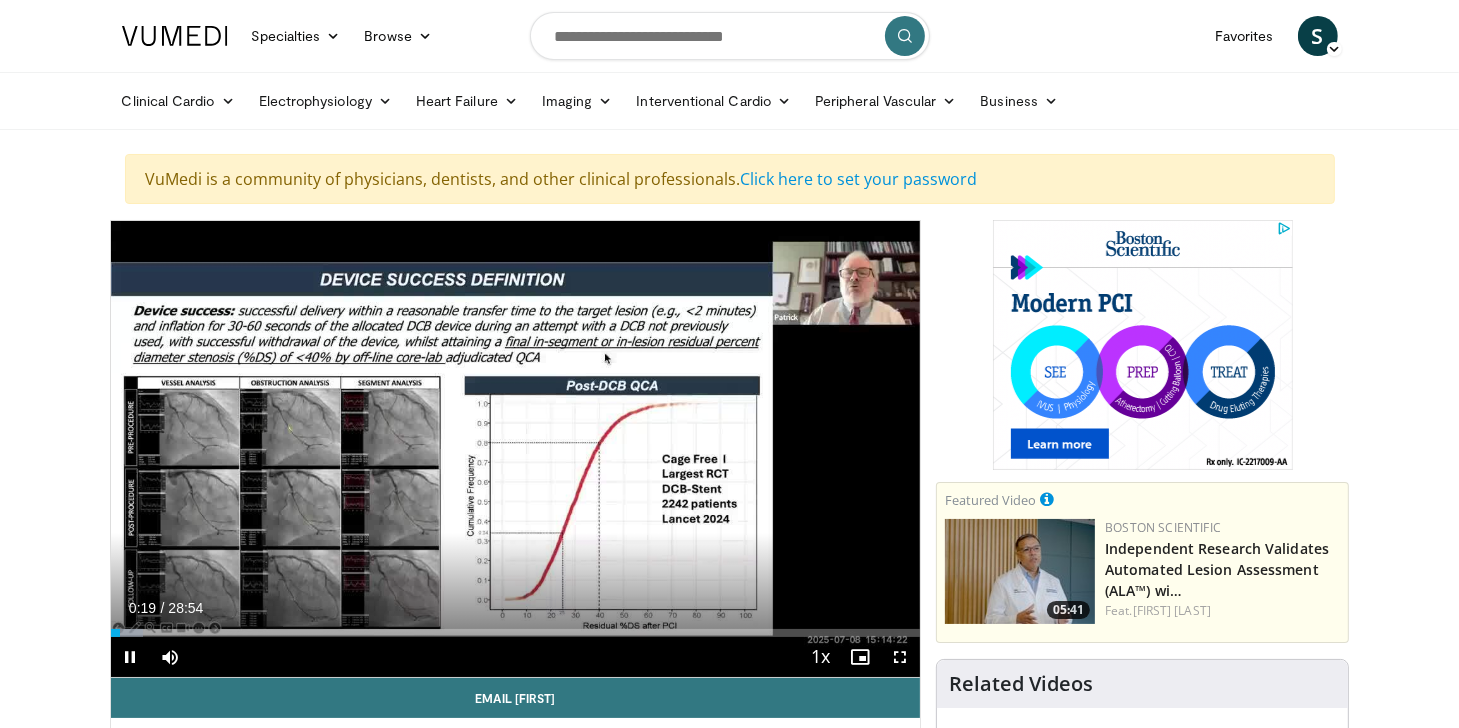 click on "Current Time  0:19 / Duration  28:54" at bounding box center [516, 608] 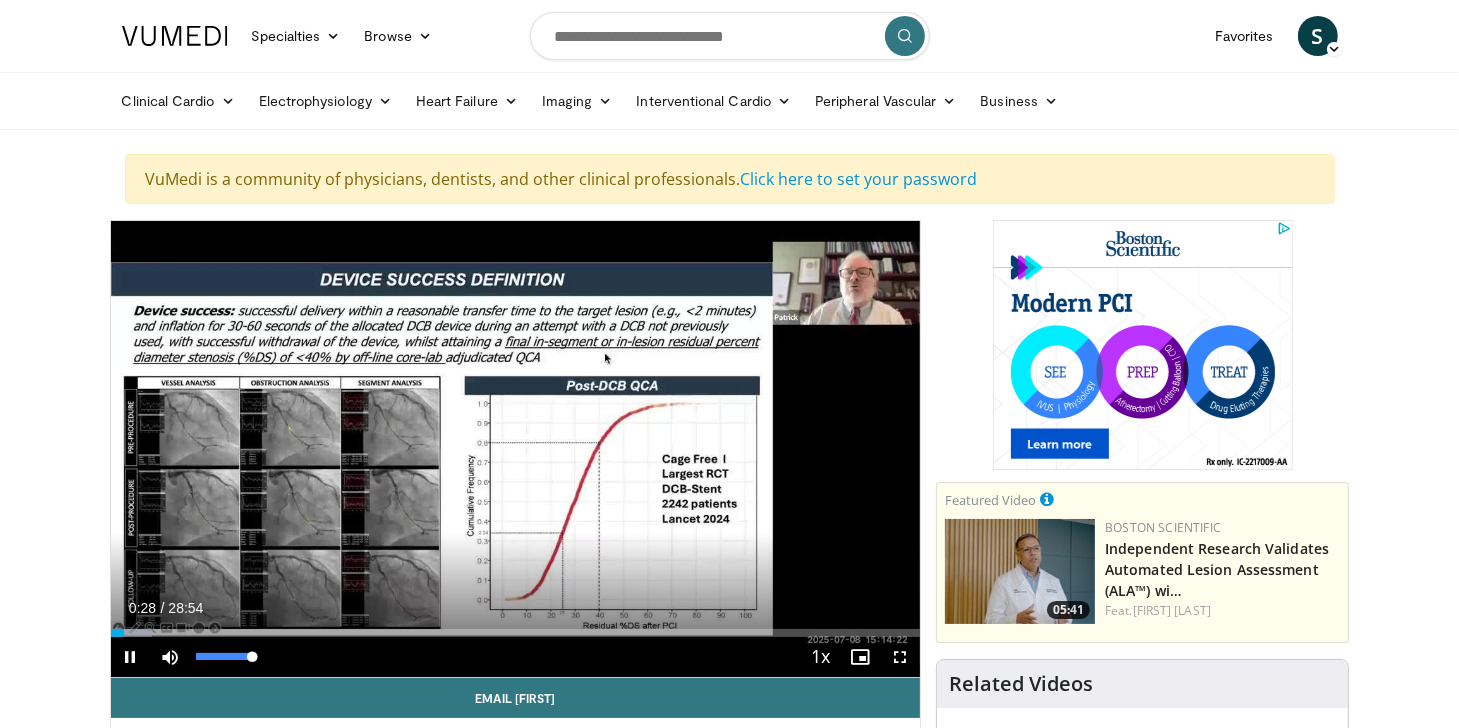 drag, startPoint x: 249, startPoint y: 654, endPoint x: 270, endPoint y: 659, distance: 21.587032 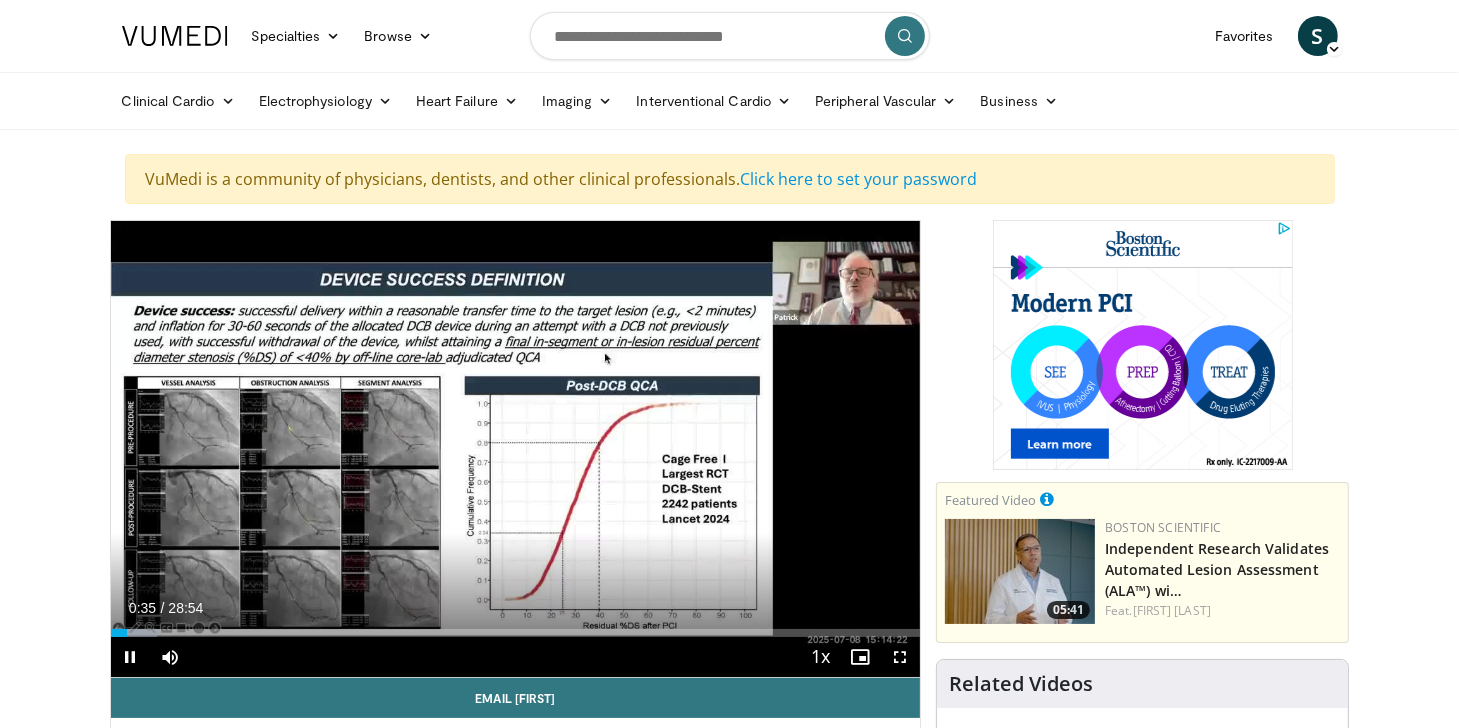 click on "Current Time  0:35 / Duration  28:54 Pause Skip Backward Skip Forward Mute 100% Loaded :  5.71% 00:35 10:20 Stream Type  LIVE Seek to live, currently behind live LIVE   1x Playback Rate 0.5x 0.75x 1x , selected 1.25x 1.5x 1.75x 2x Chapters Chapters Descriptions descriptions off , selected Captions captions settings , opens captions settings dialog captions off , selected Audio Track en (Main) , selected Fullscreen Enable picture-in-picture mode" at bounding box center [516, 657] 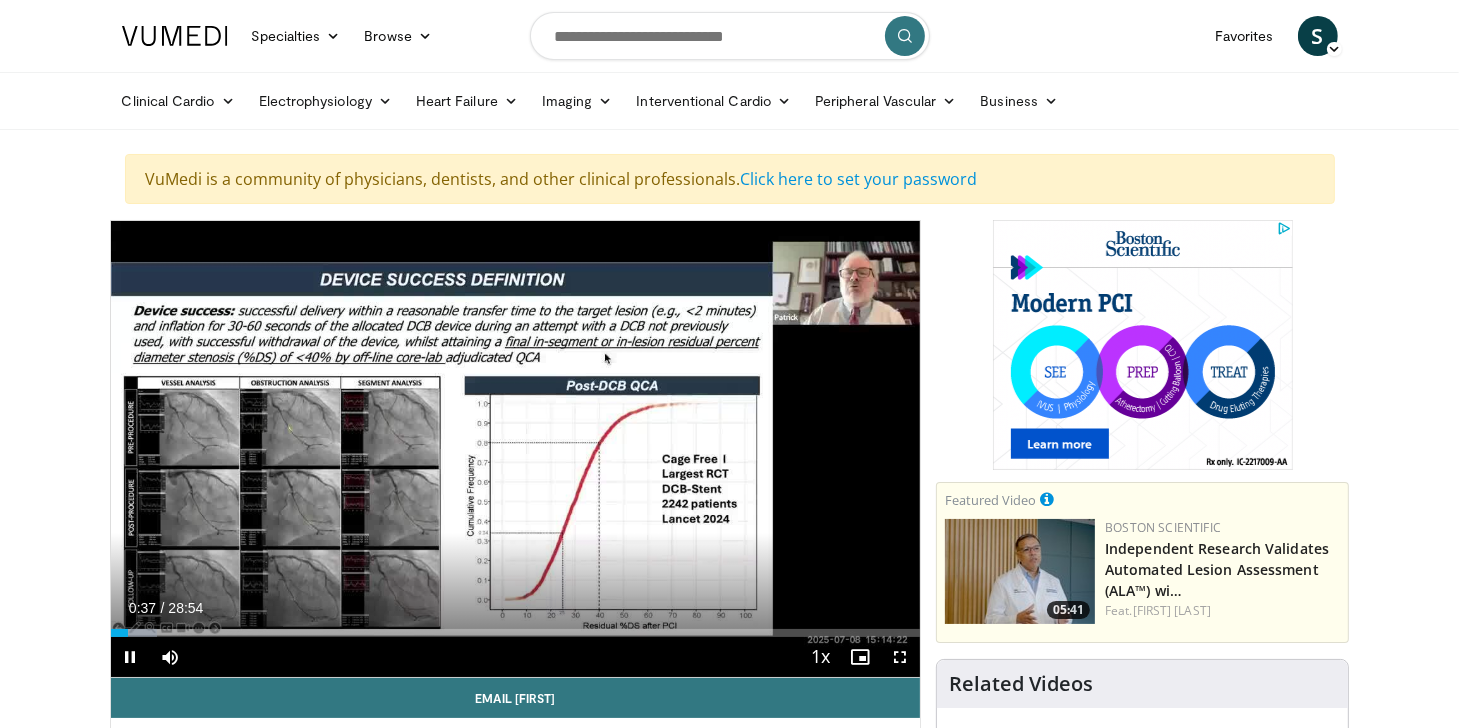 click on "**********" at bounding box center (516, 449) 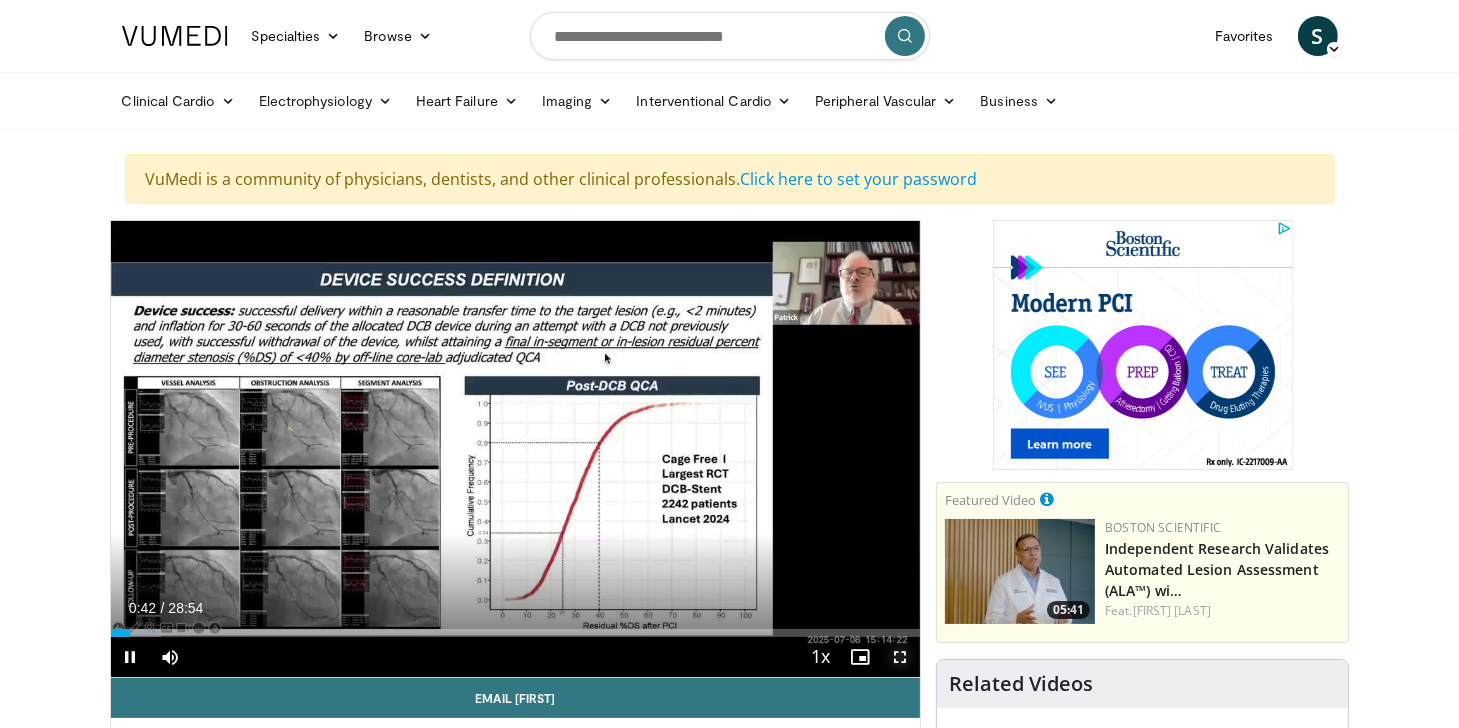click on "**********" at bounding box center [516, 449] 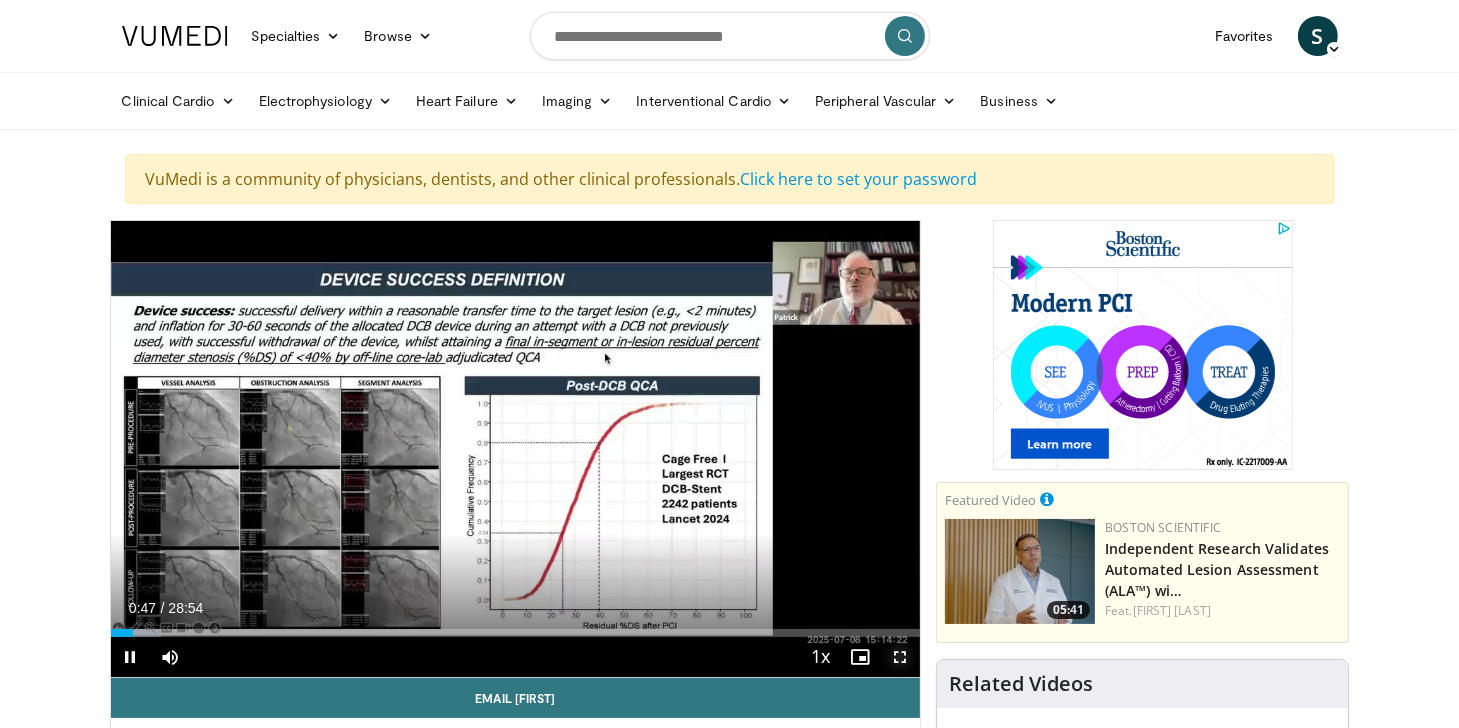 click at bounding box center [900, 657] 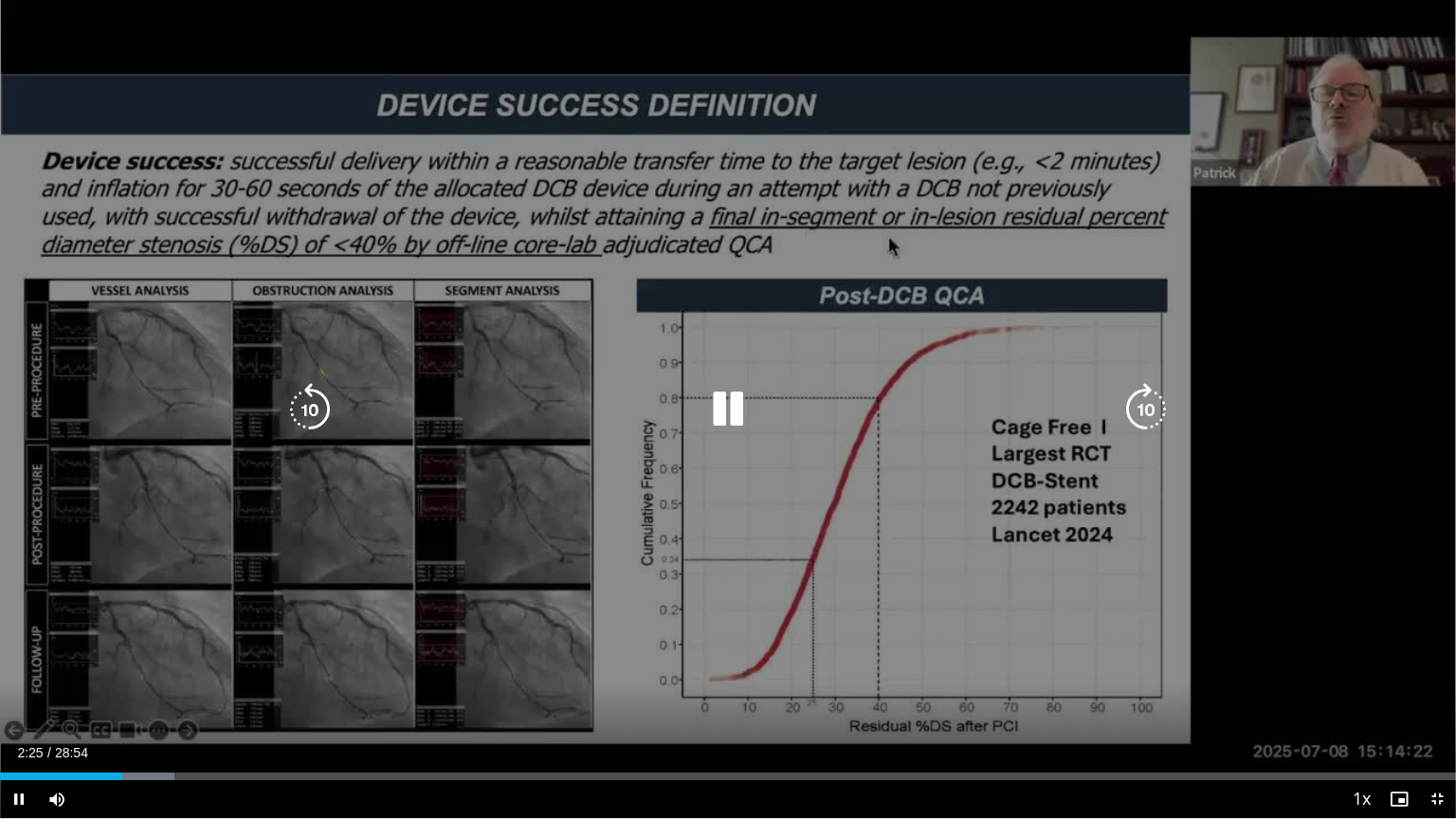 click on "10 seconds
Tap to unmute" at bounding box center (728, 409) 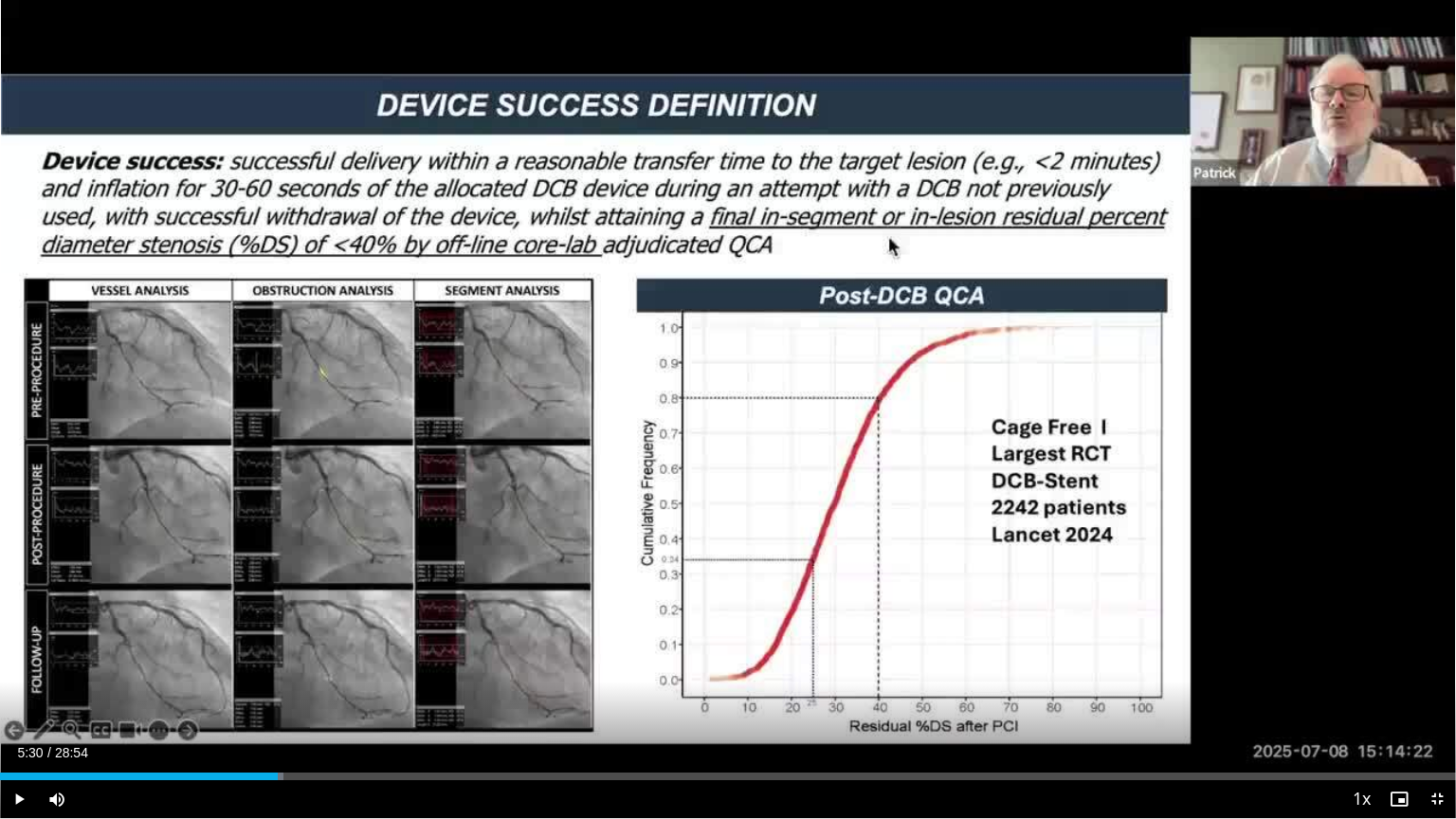 drag, startPoint x: 118, startPoint y: 778, endPoint x: 279, endPoint y: 781, distance: 161.02795 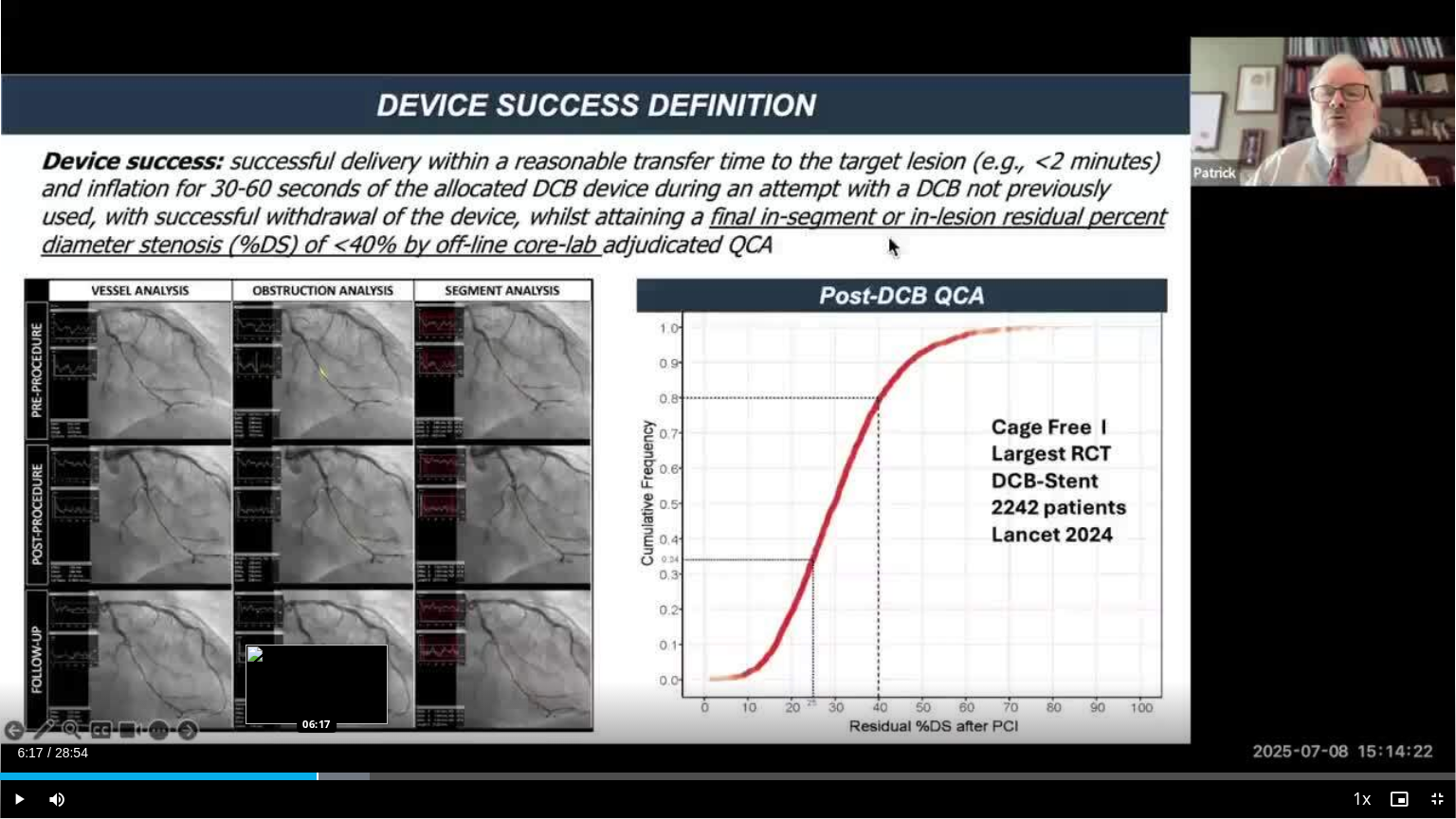 click on "Loaded :  25.37% 06:17 06:17" at bounding box center [728, 776] 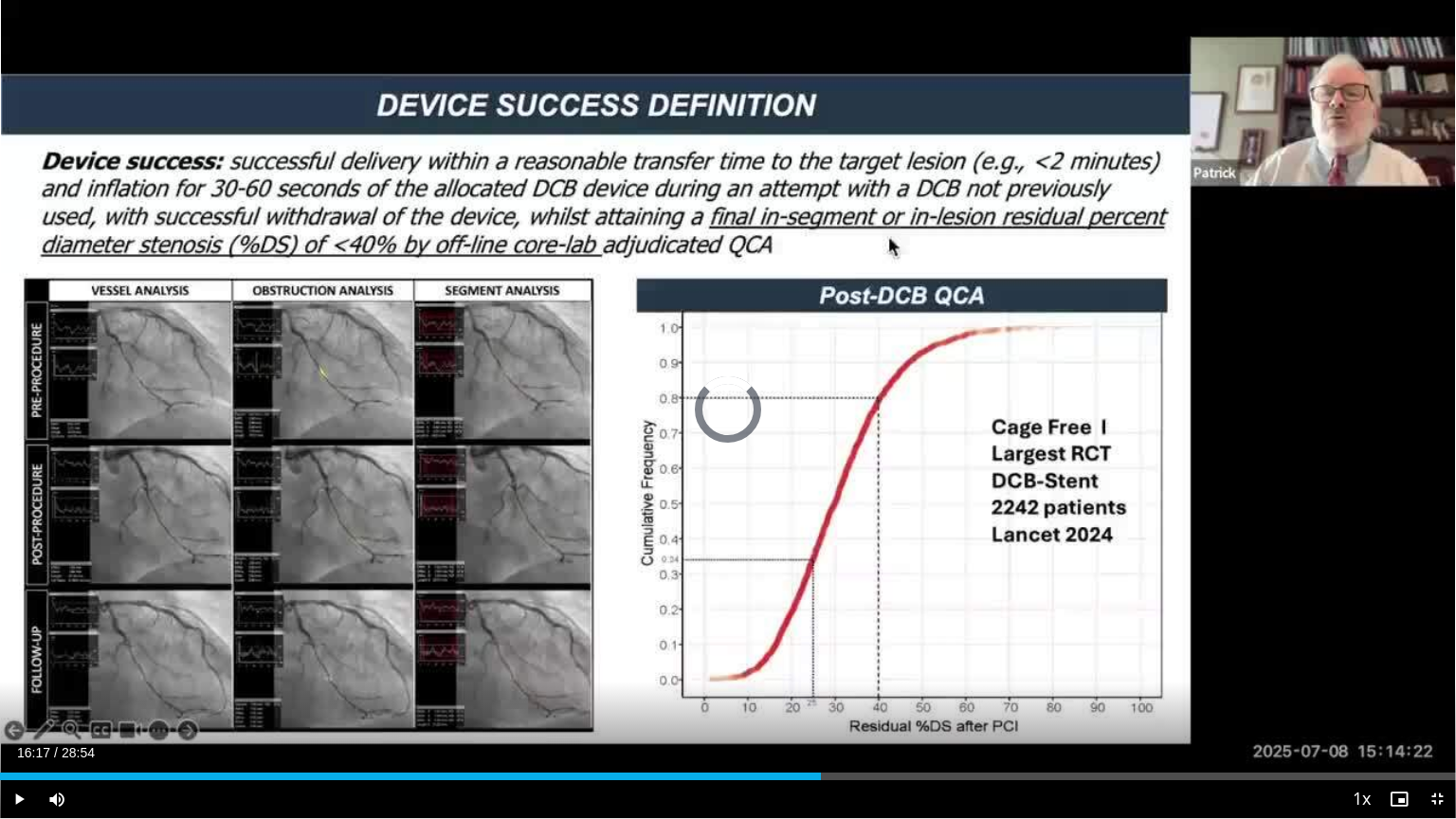 drag, startPoint x: 322, startPoint y: 777, endPoint x: 853, endPoint y: 784, distance: 531.04614 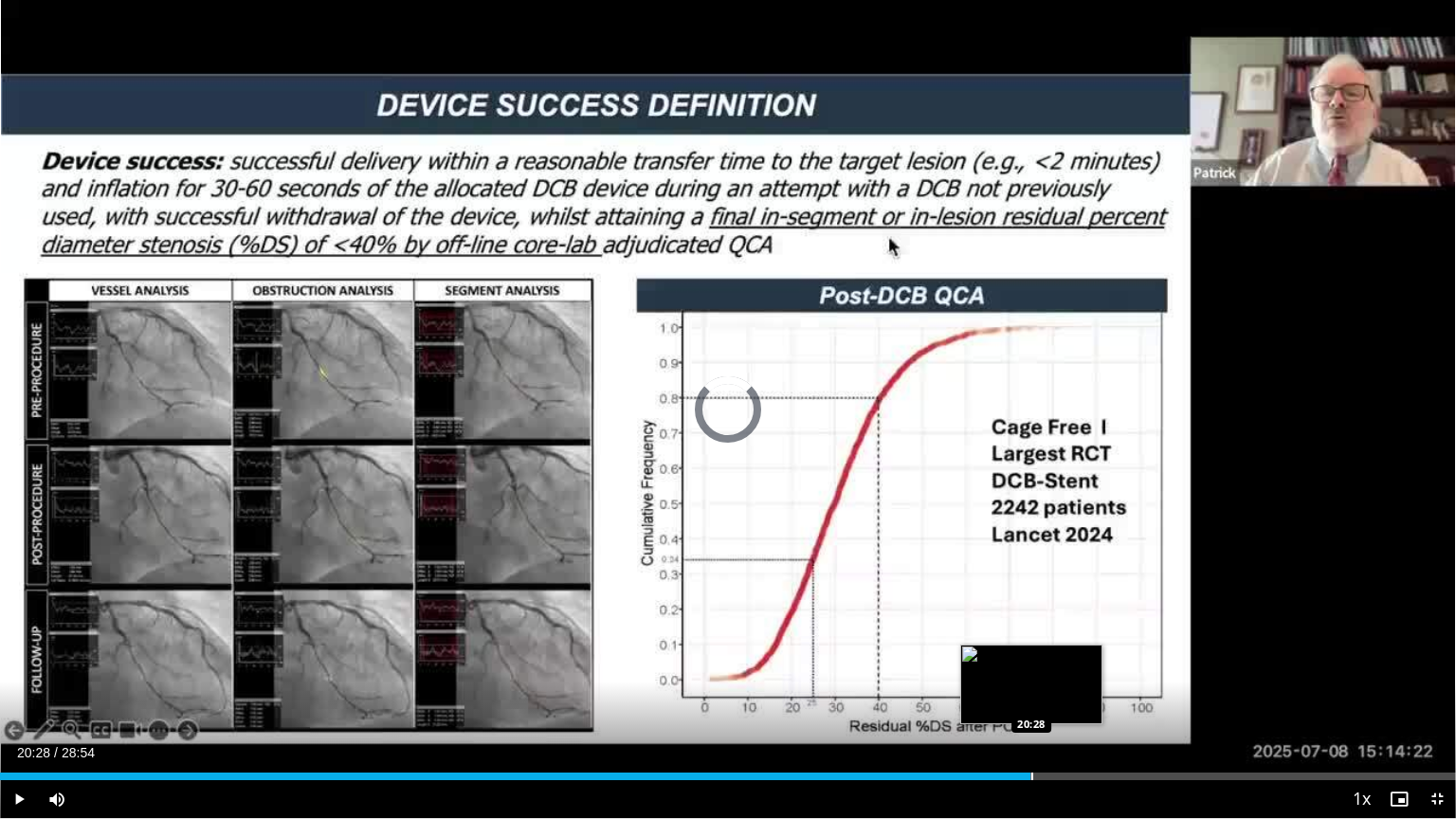 drag, startPoint x: 853, startPoint y: 776, endPoint x: 1033, endPoint y: 777, distance: 180.00278 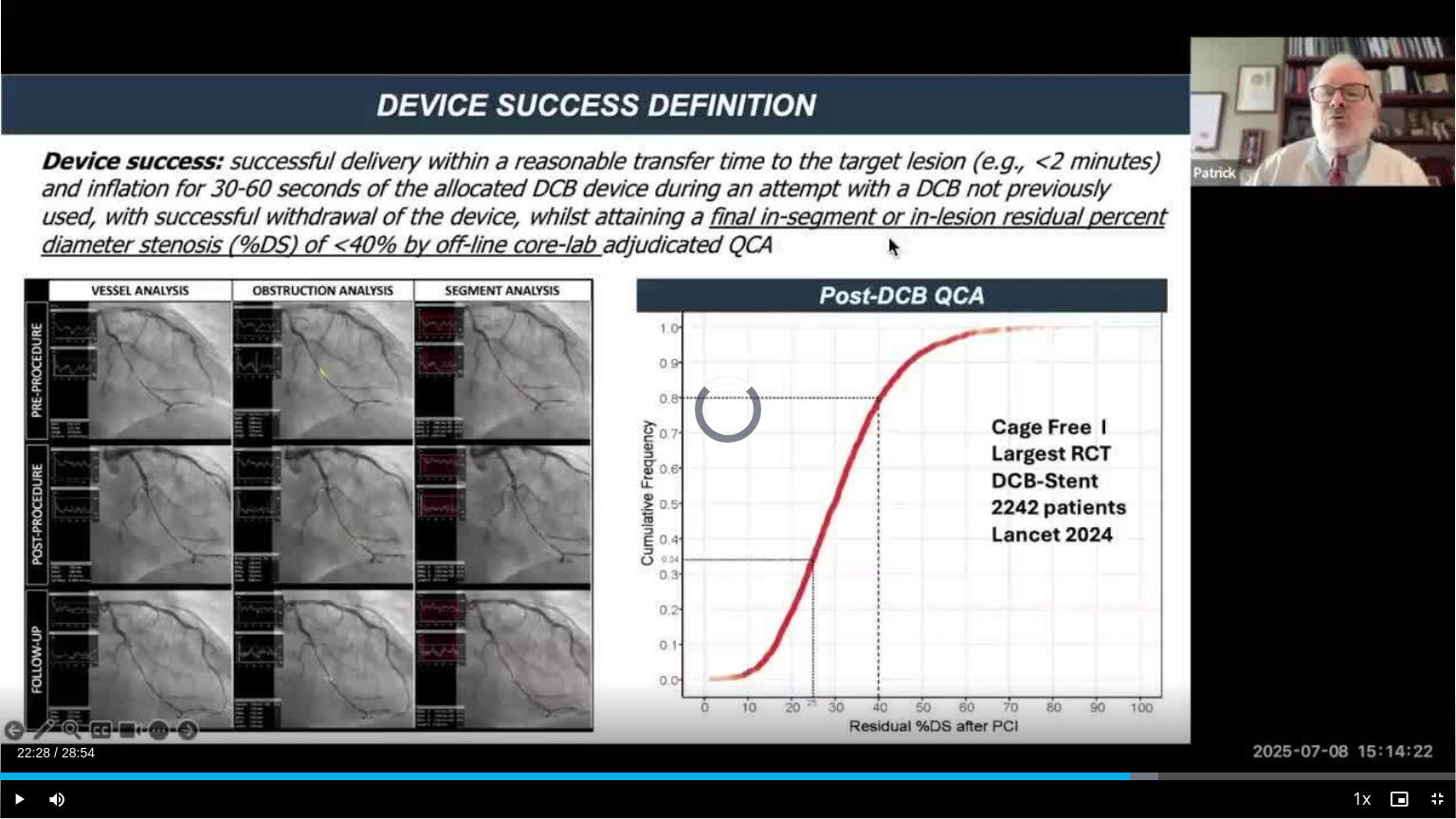 drag, startPoint x: 1033, startPoint y: 777, endPoint x: 1141, endPoint y: 781, distance: 108.07405 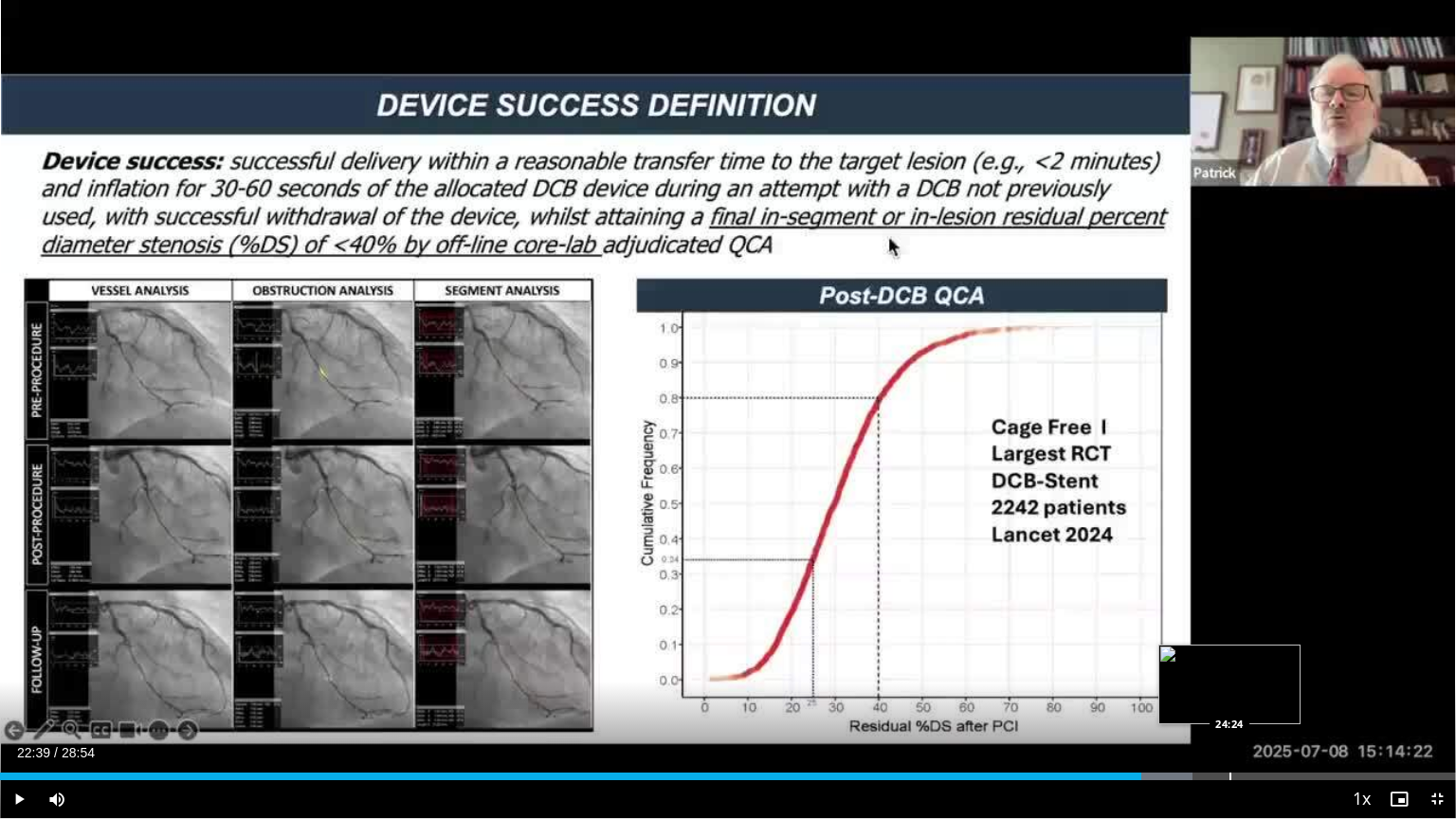 drag, startPoint x: 1141, startPoint y: 781, endPoint x: 1236, endPoint y: 777, distance: 95.08417 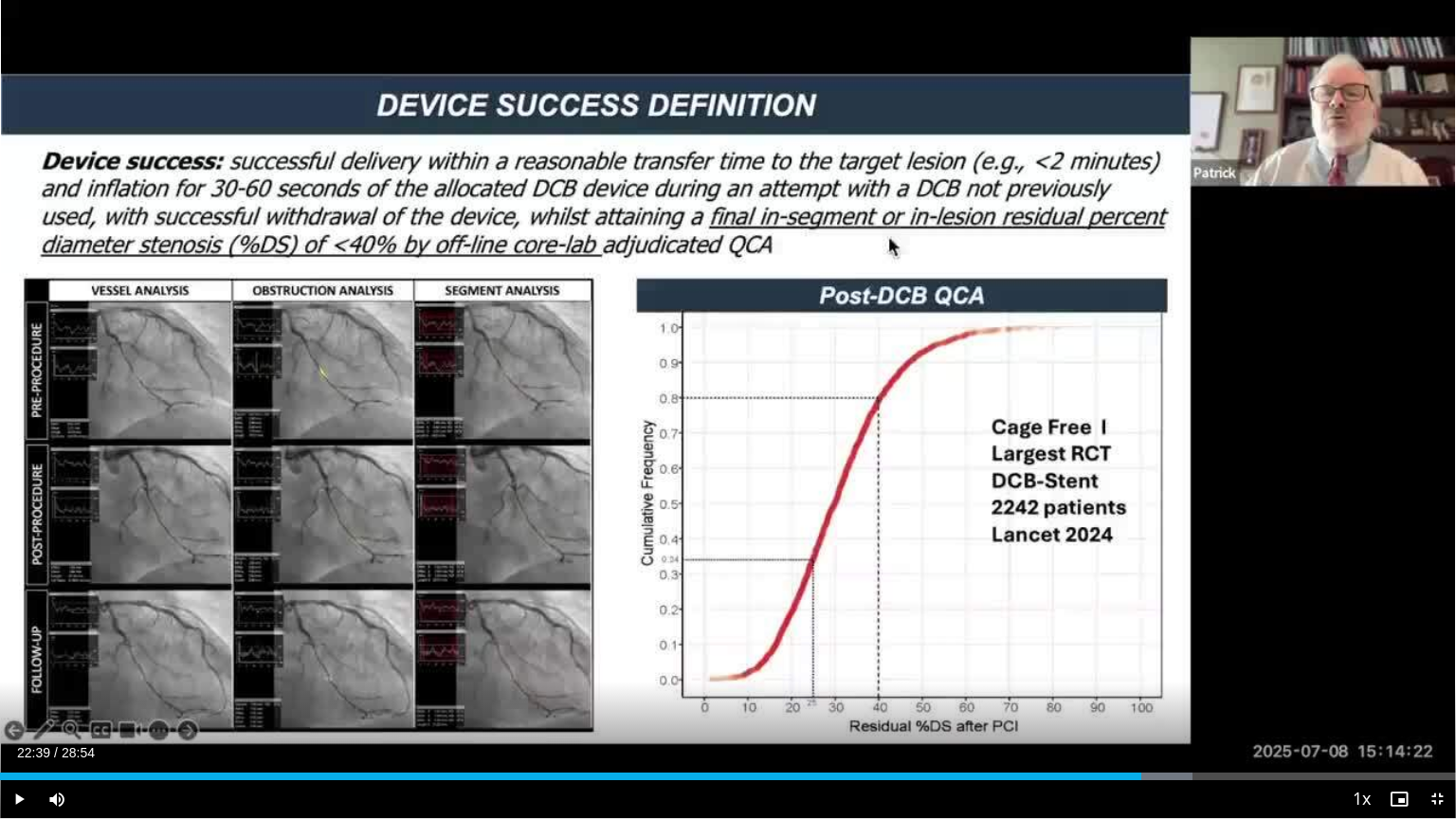 drag, startPoint x: 1179, startPoint y: 781, endPoint x: 1212, endPoint y: 780, distance: 33.015148 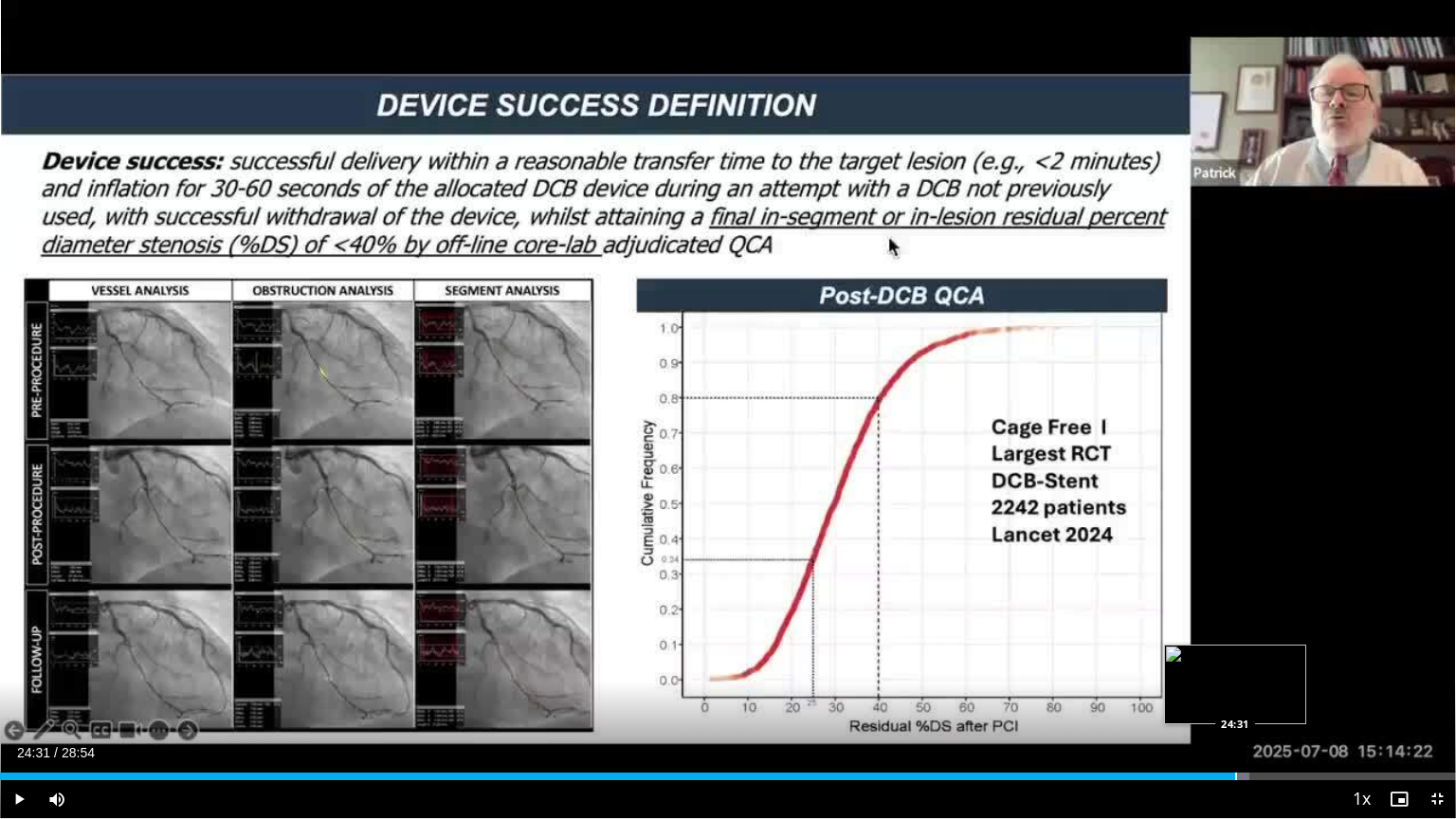 drag, startPoint x: 1179, startPoint y: 777, endPoint x: 1235, endPoint y: 778, distance: 56.008928 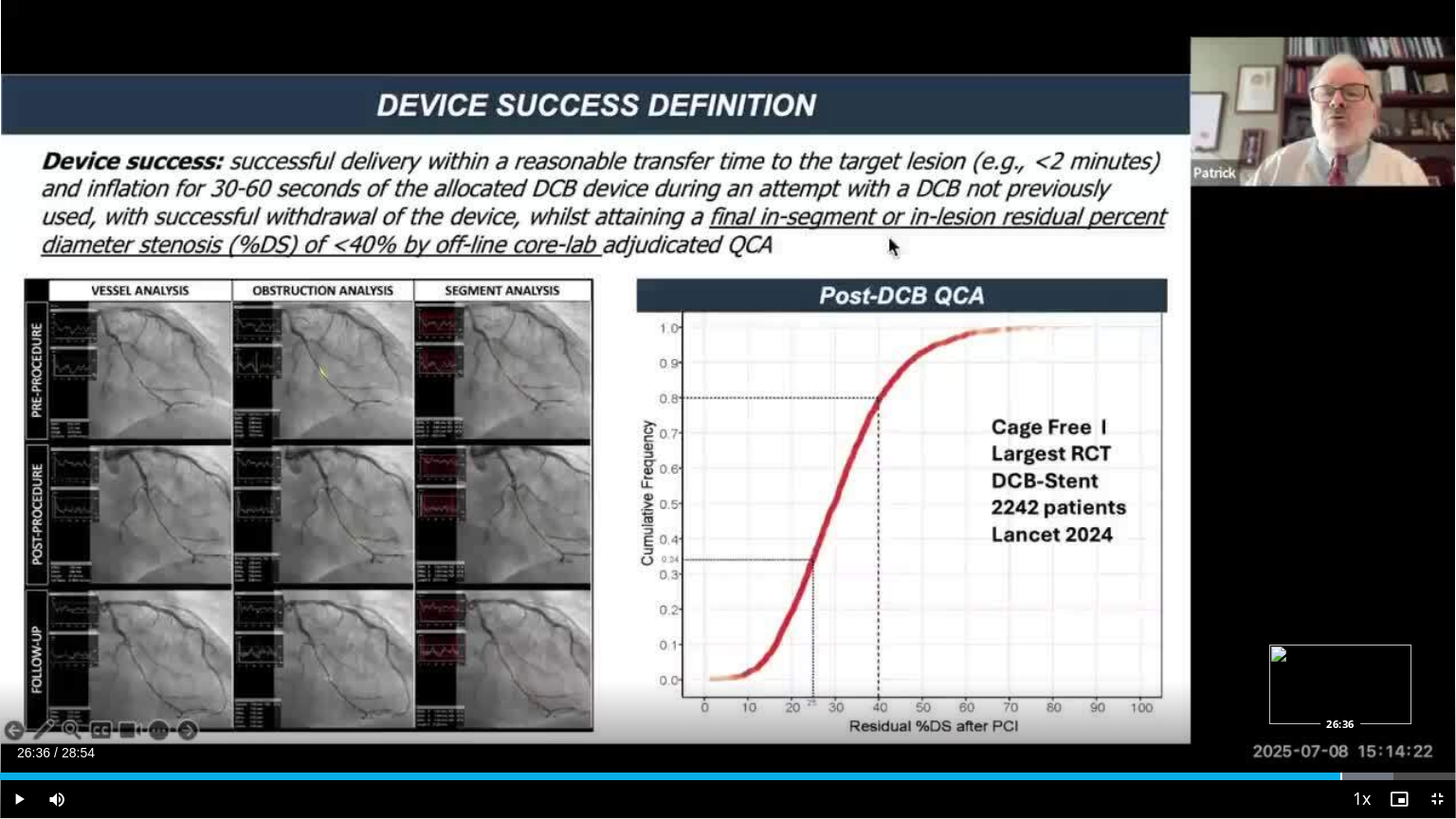 drag, startPoint x: 1235, startPoint y: 778, endPoint x: 1340, endPoint y: 773, distance: 105.11898 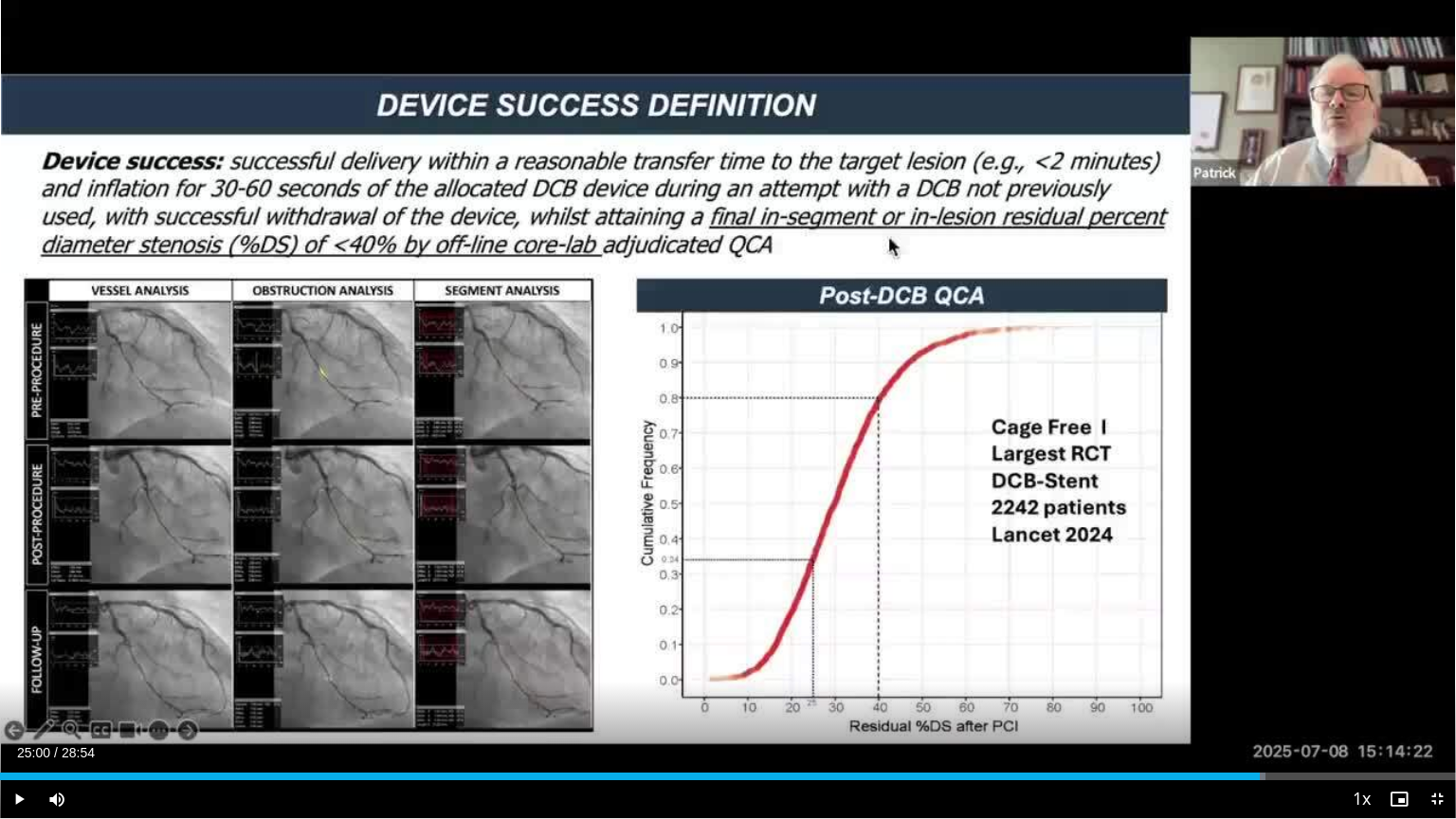 drag, startPoint x: 1340, startPoint y: 774, endPoint x: 1259, endPoint y: 781, distance: 81.30191 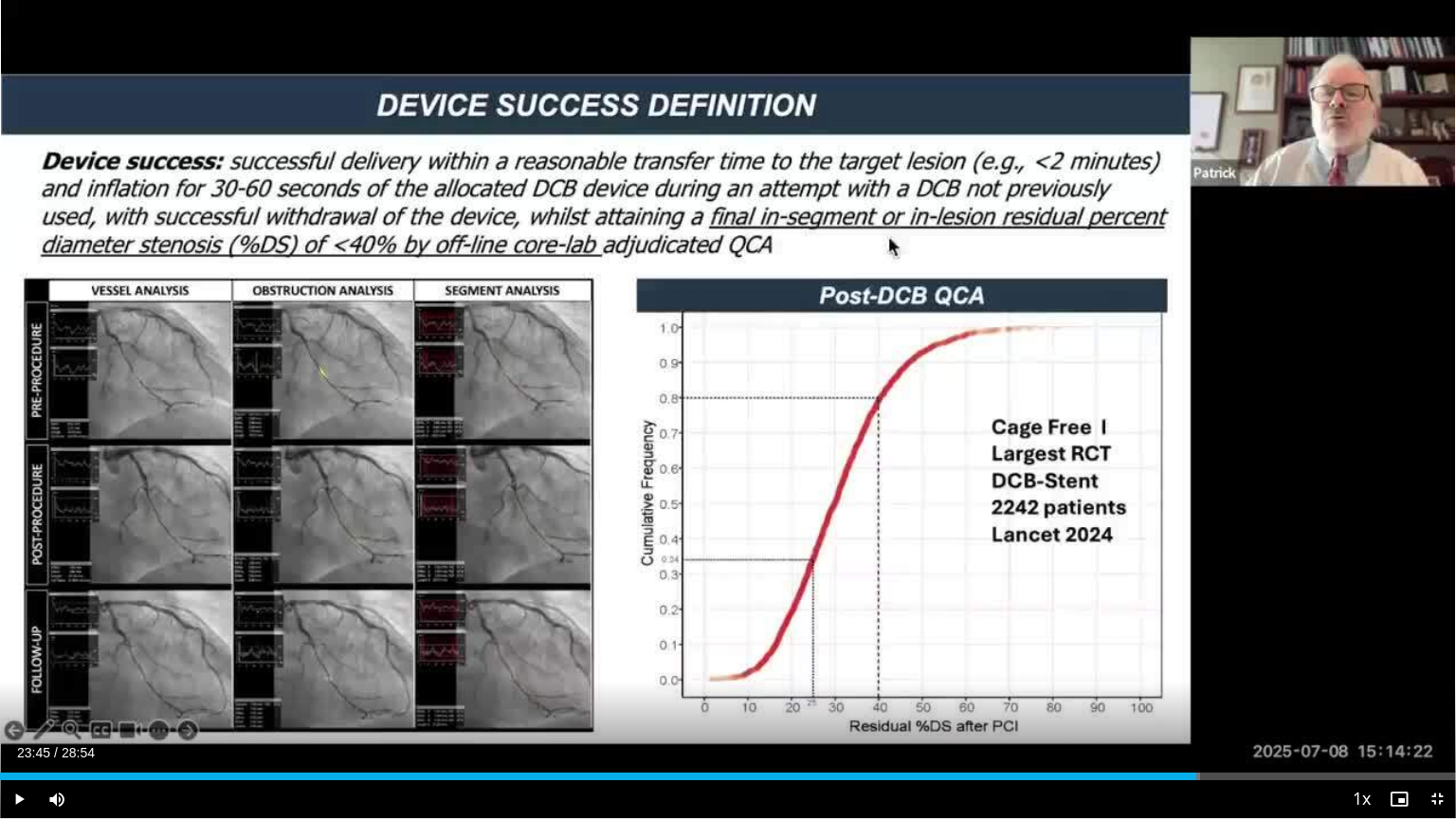 drag, startPoint x: 1259, startPoint y: 777, endPoint x: 1196, endPoint y: 785, distance: 63.50591 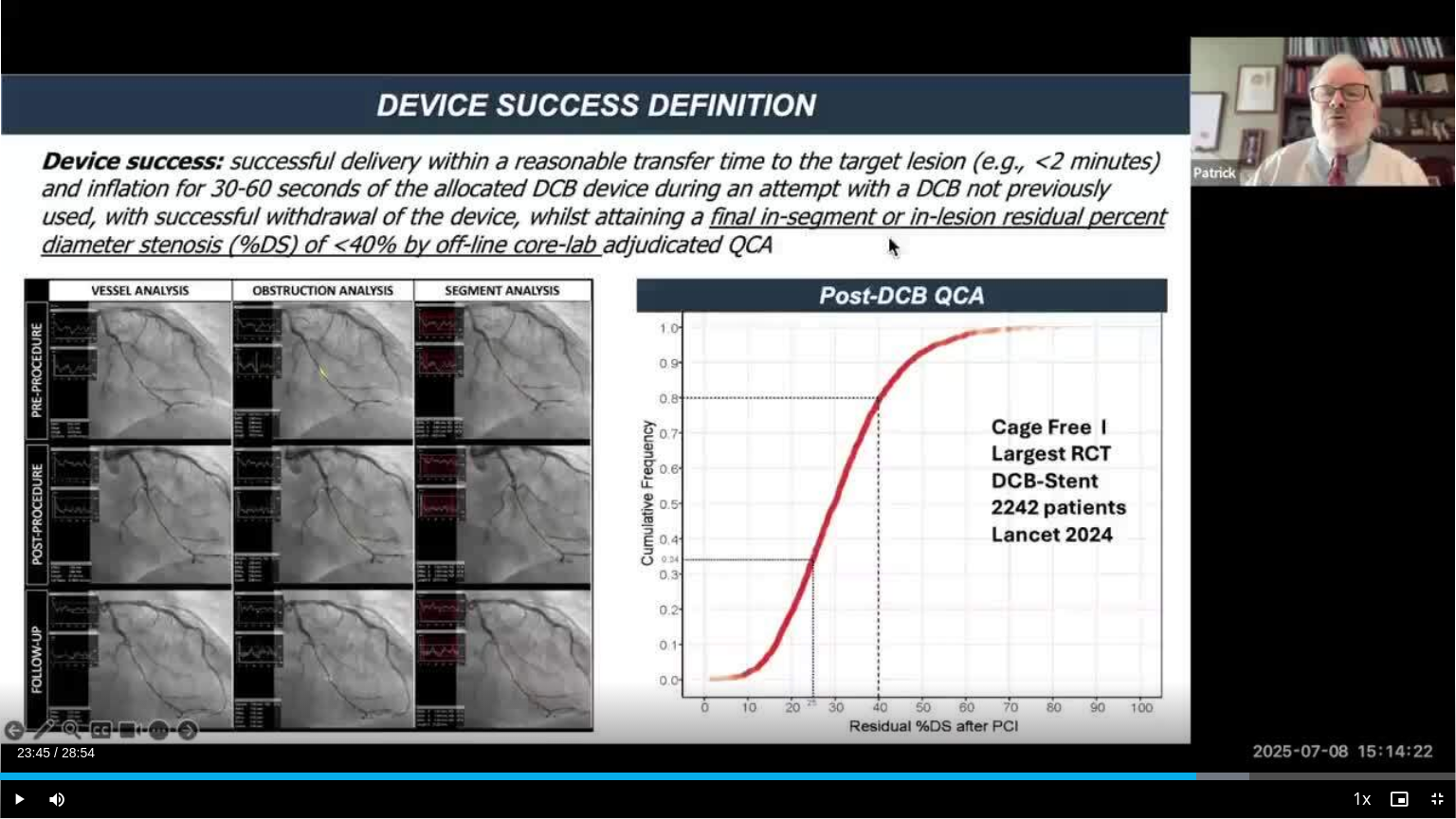 drag, startPoint x: 1196, startPoint y: 785, endPoint x: 1175, endPoint y: 785, distance: 21 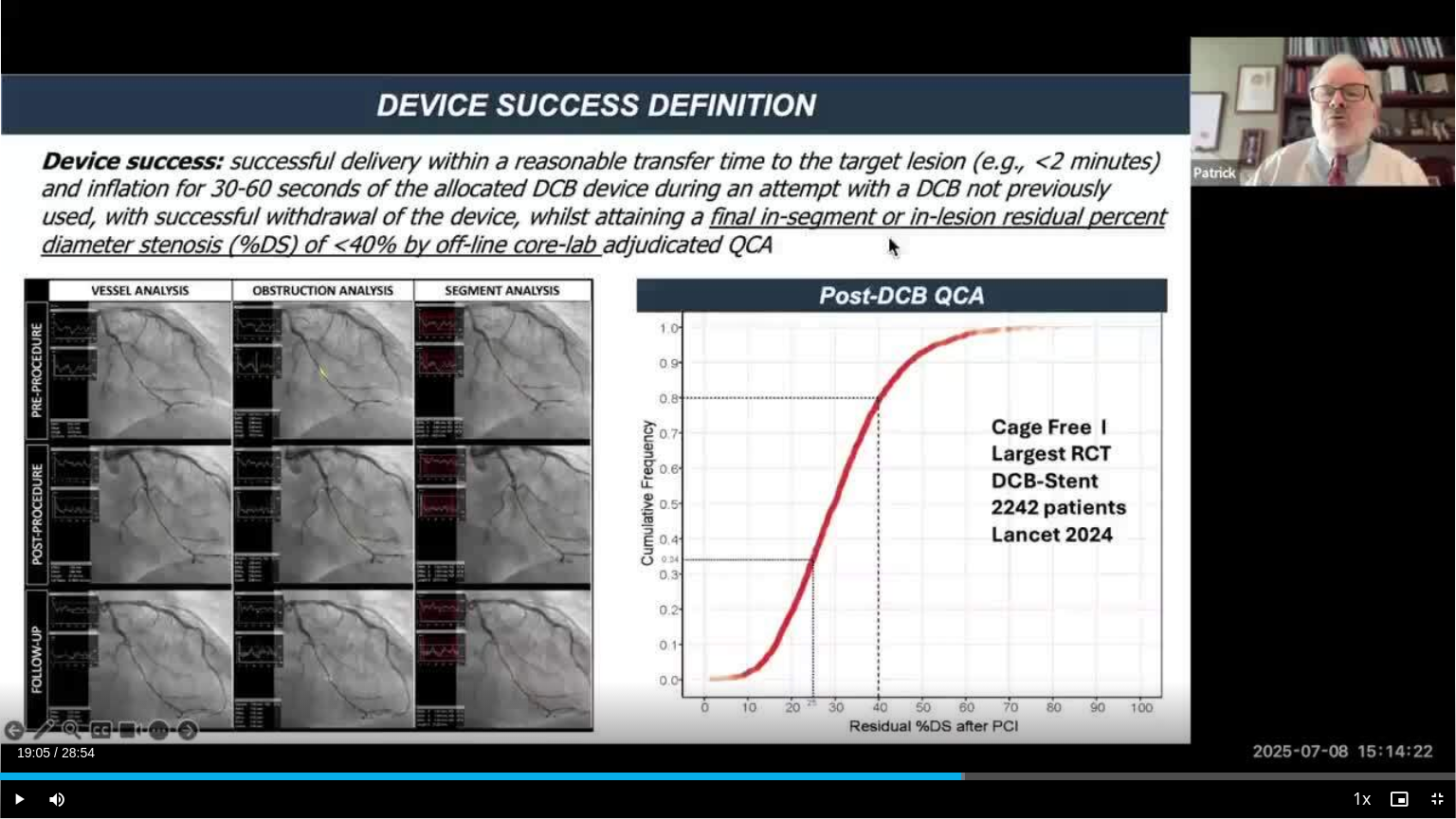 drag, startPoint x: 1179, startPoint y: 778, endPoint x: 960, endPoint y: 782, distance: 219.03653 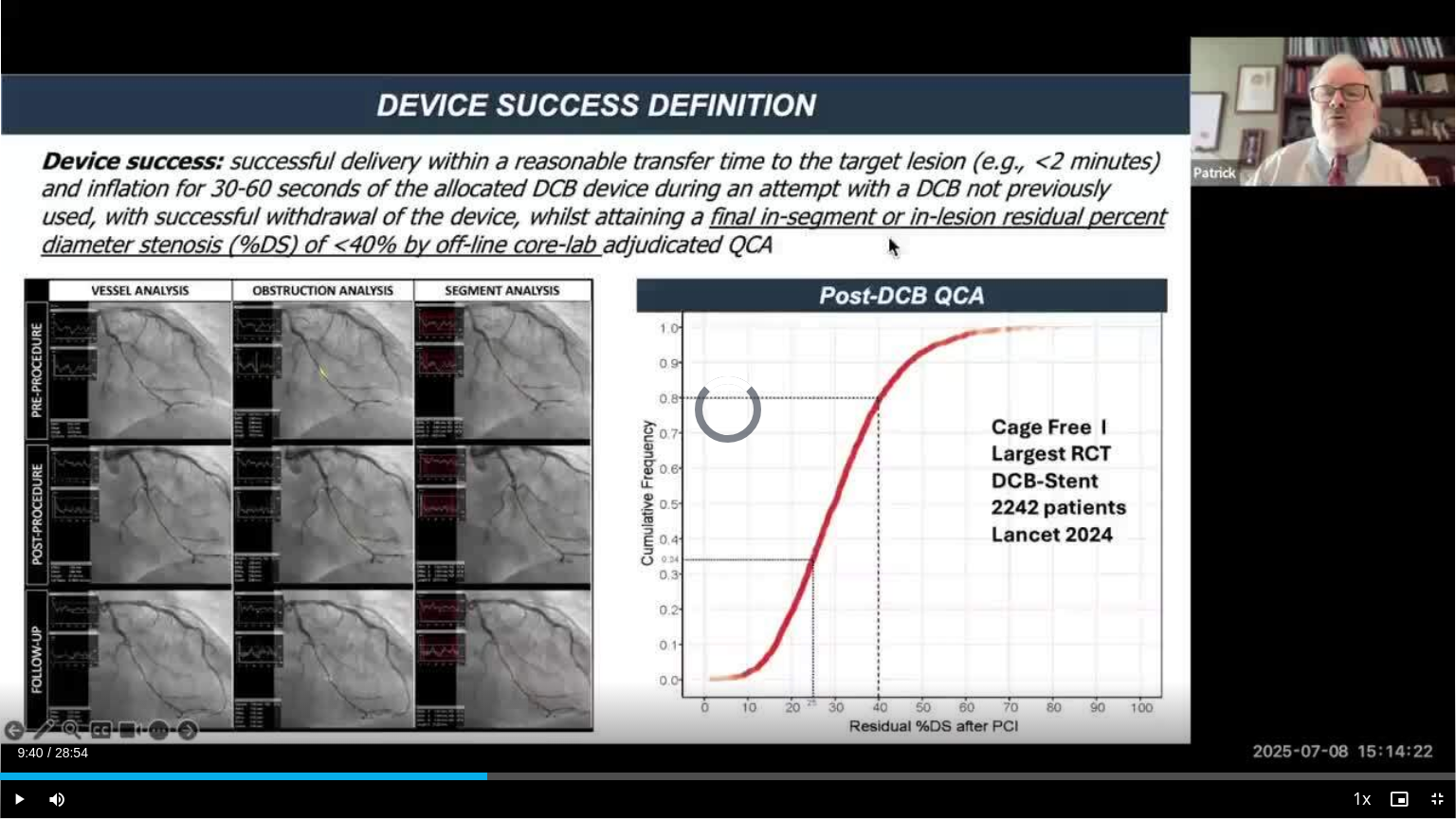 drag, startPoint x: 963, startPoint y: 777, endPoint x: 482, endPoint y: 796, distance: 481.37511 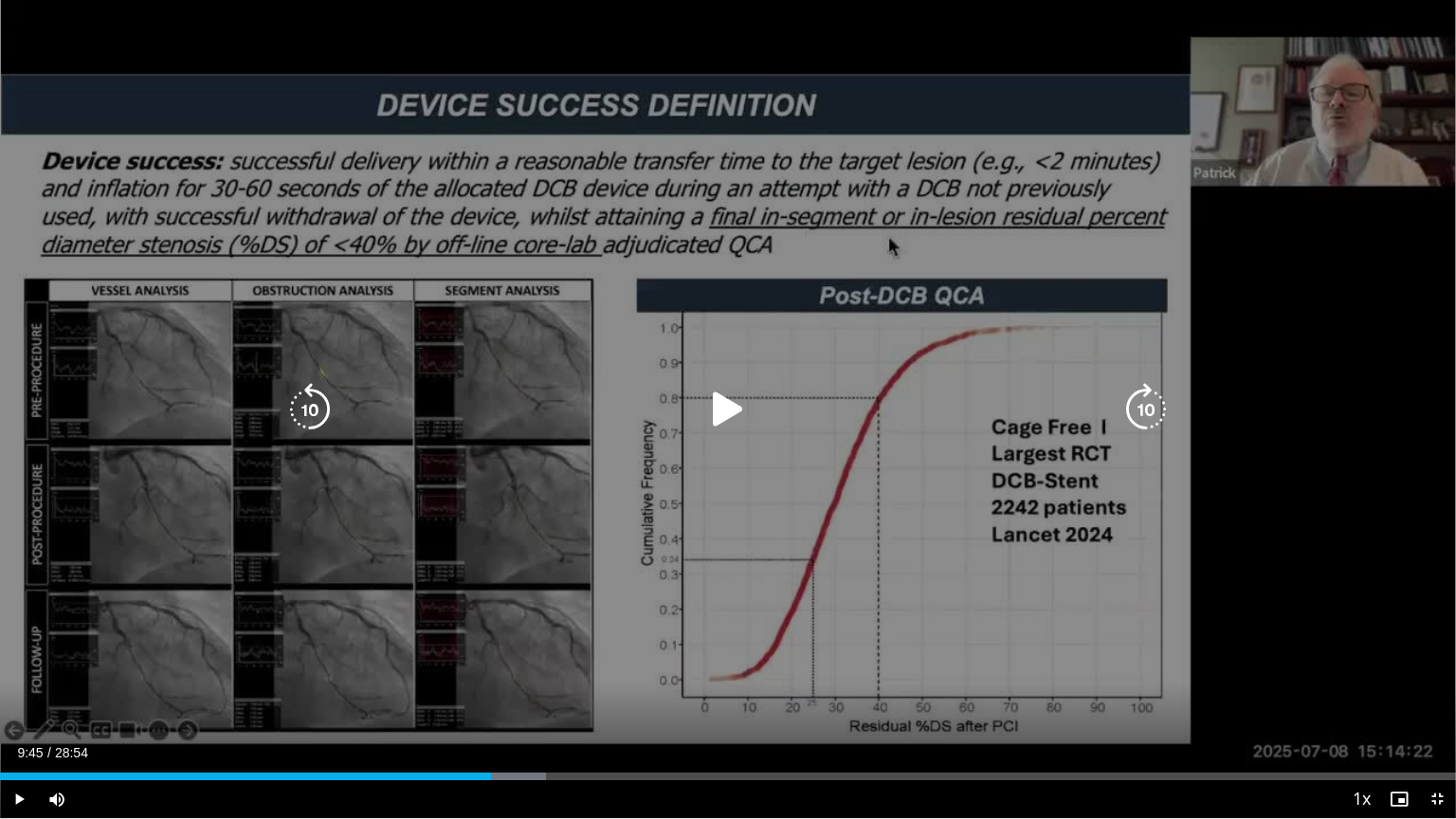 click on "10 seconds
Tap to unmute" at bounding box center [728, 409] 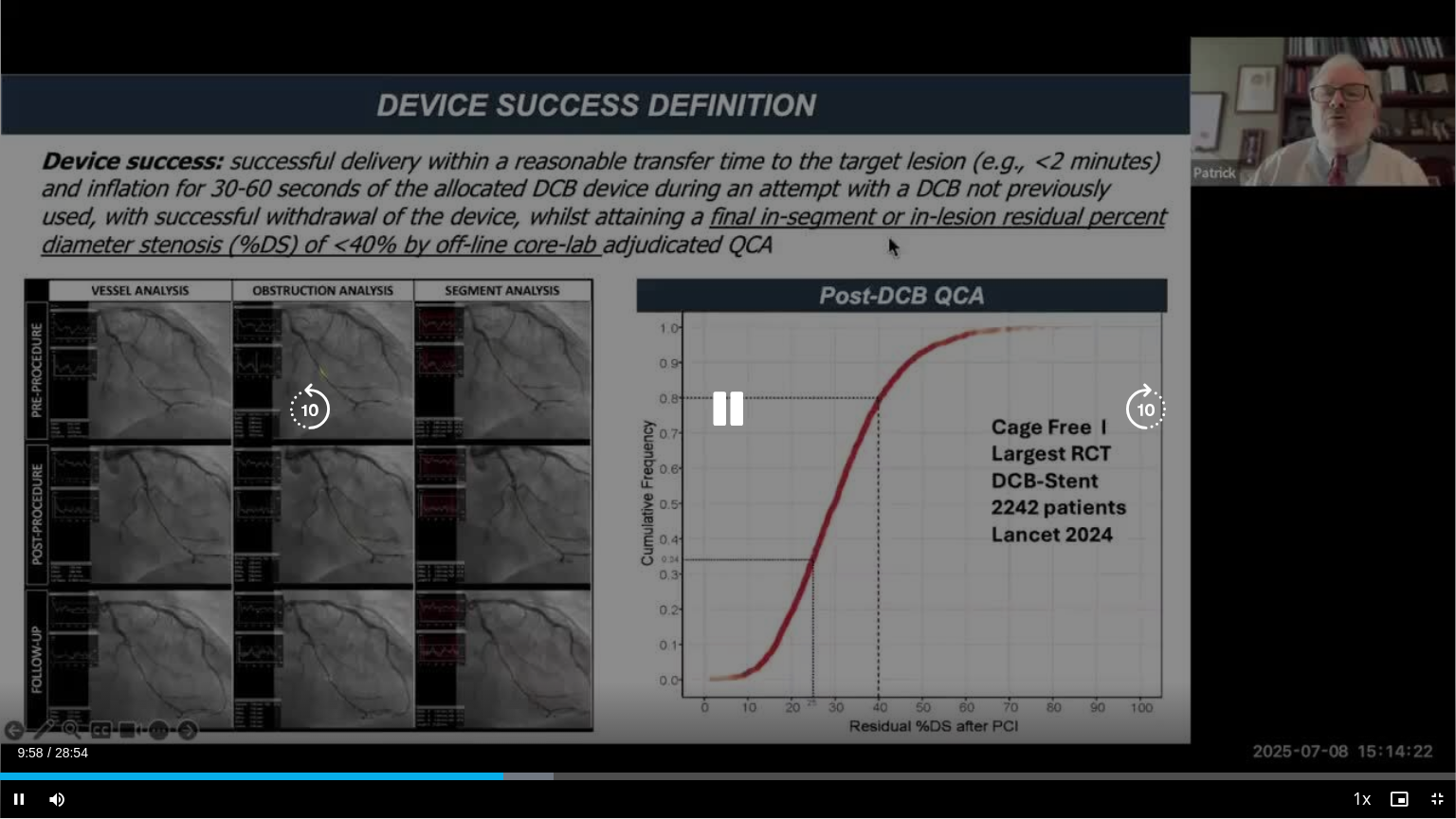 click on "10 seconds
Tap to unmute" at bounding box center [728, 409] 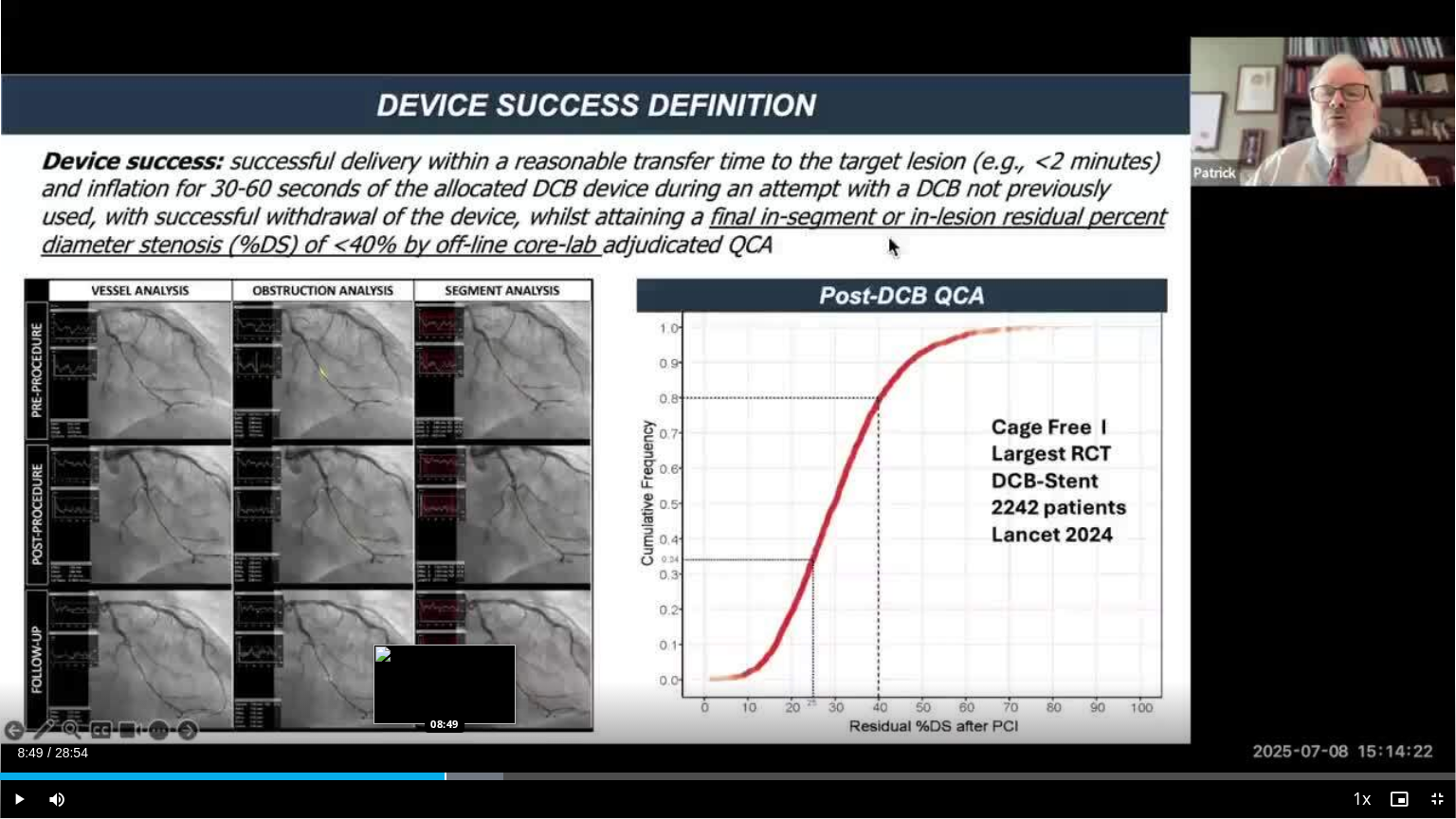 drag, startPoint x: 540, startPoint y: 774, endPoint x: 444, endPoint y: 775, distance: 96.00521 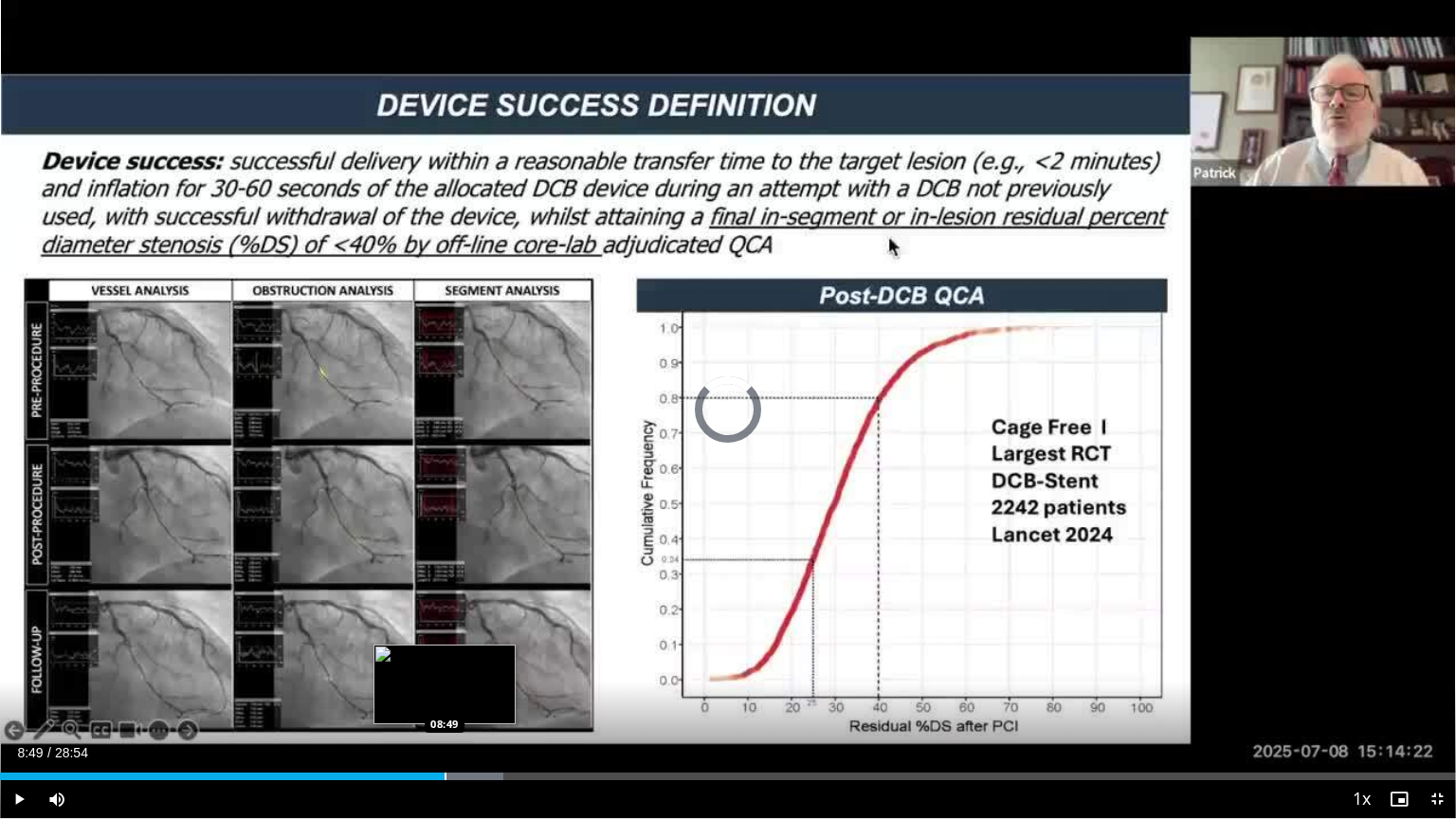 click at bounding box center [446, 776] 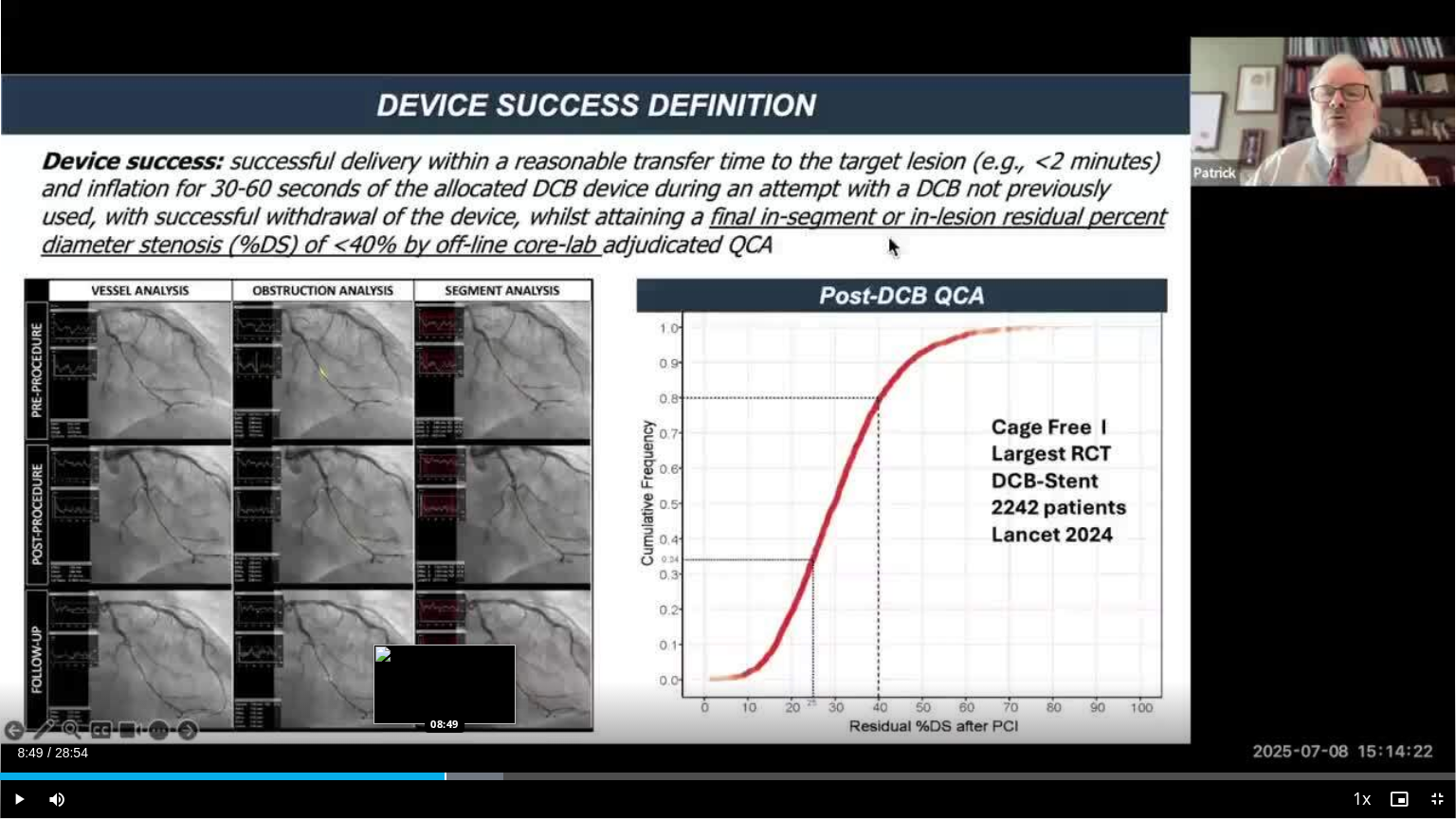 click at bounding box center (446, 776) 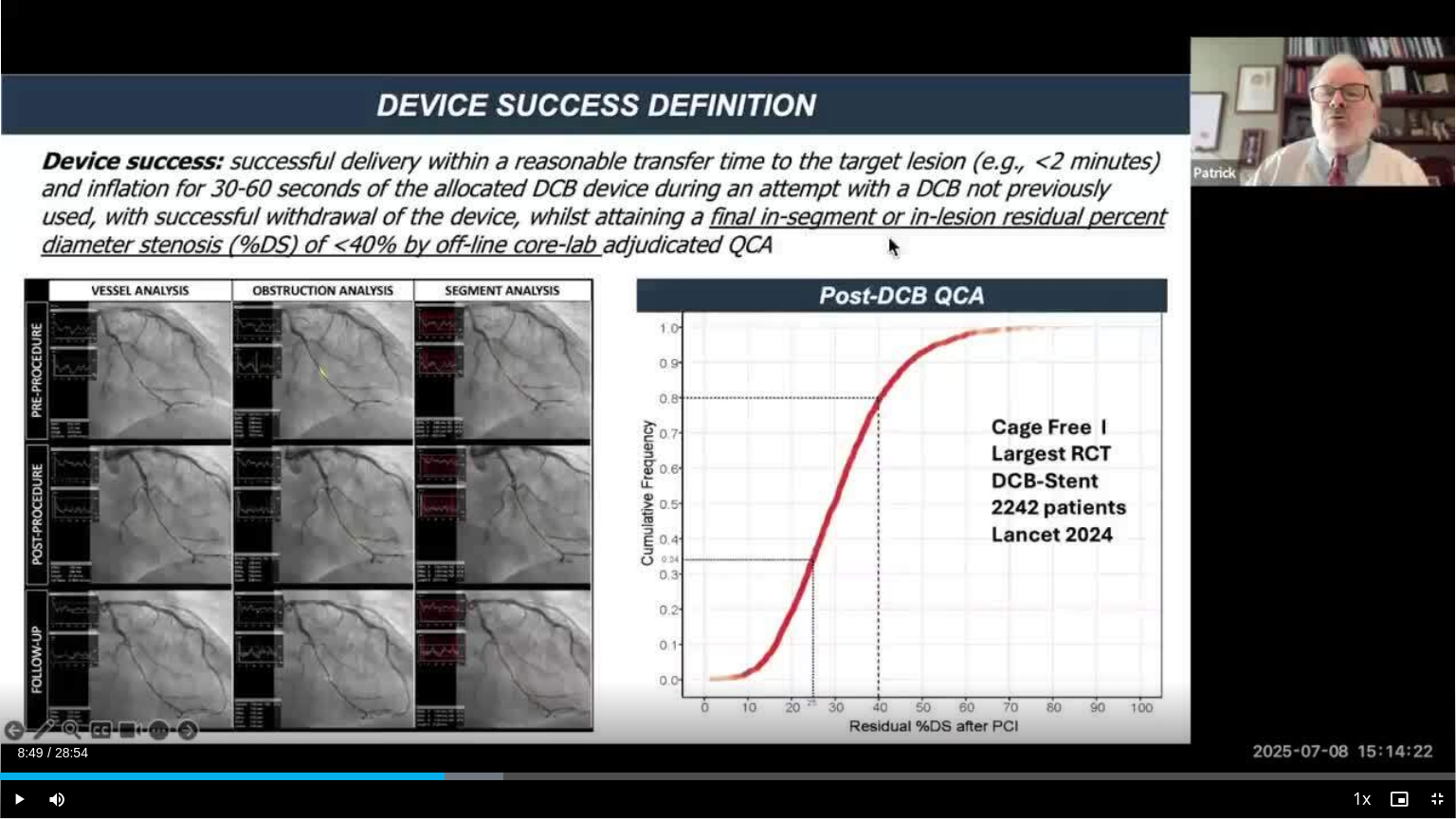 click on "Current Time  8:49 / Duration  28:54 Play Skip Backward Skip Forward Mute 100% Loaded :  34.59% 08:49 08:49 Stream Type  LIVE Seek to live, currently behind live LIVE   1x Playback Rate 0.5x 0.75x 1x , selected 1.25x 1.5x 1.75x 2x Chapters Chapters Descriptions descriptions off , selected Captions captions settings , opens captions settings dialog captions off , selected Audio Track en (Main) , selected Exit Fullscreen Enable picture-in-picture mode" at bounding box center [728, 799] 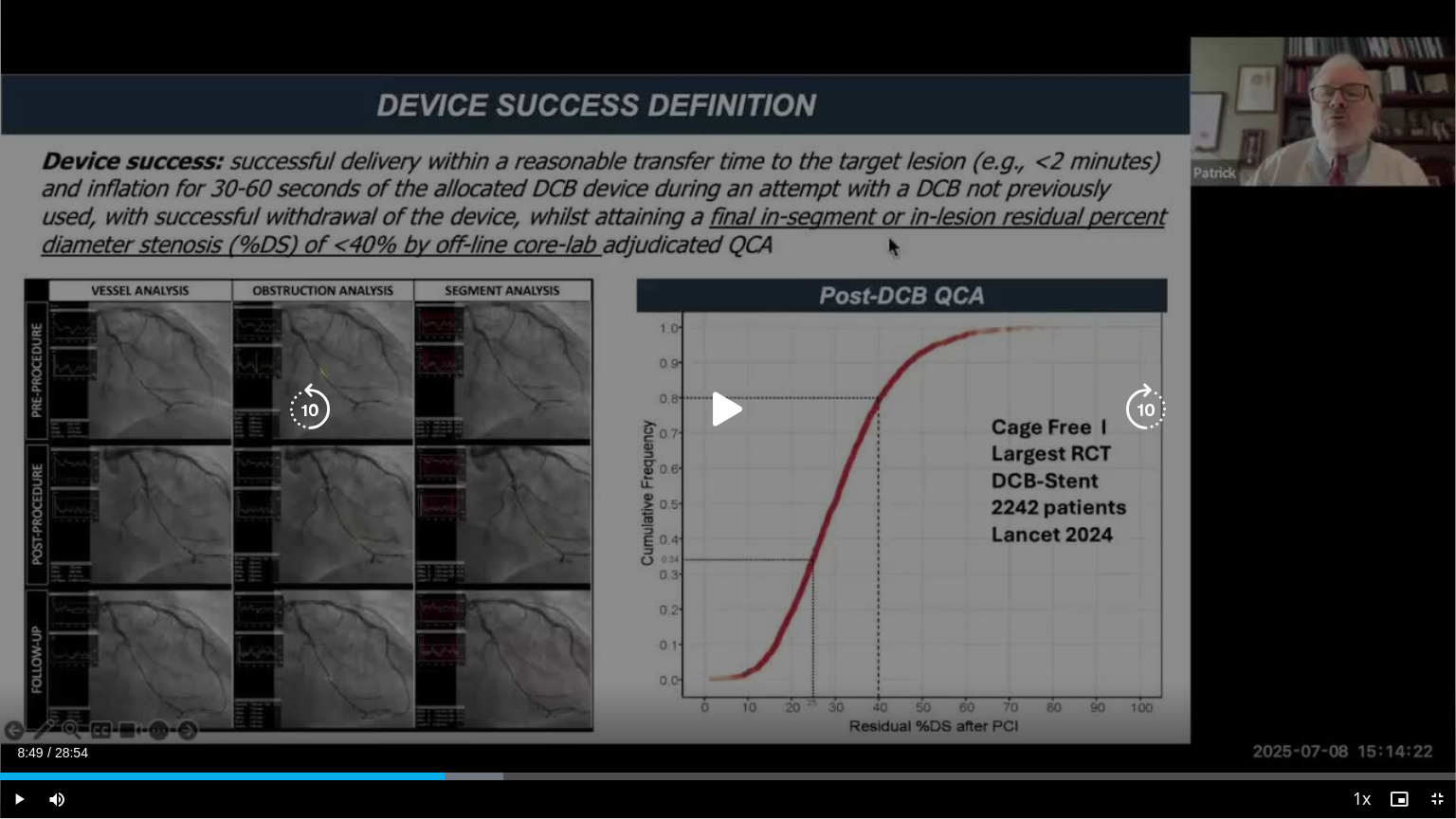 click at bounding box center [728, 410] 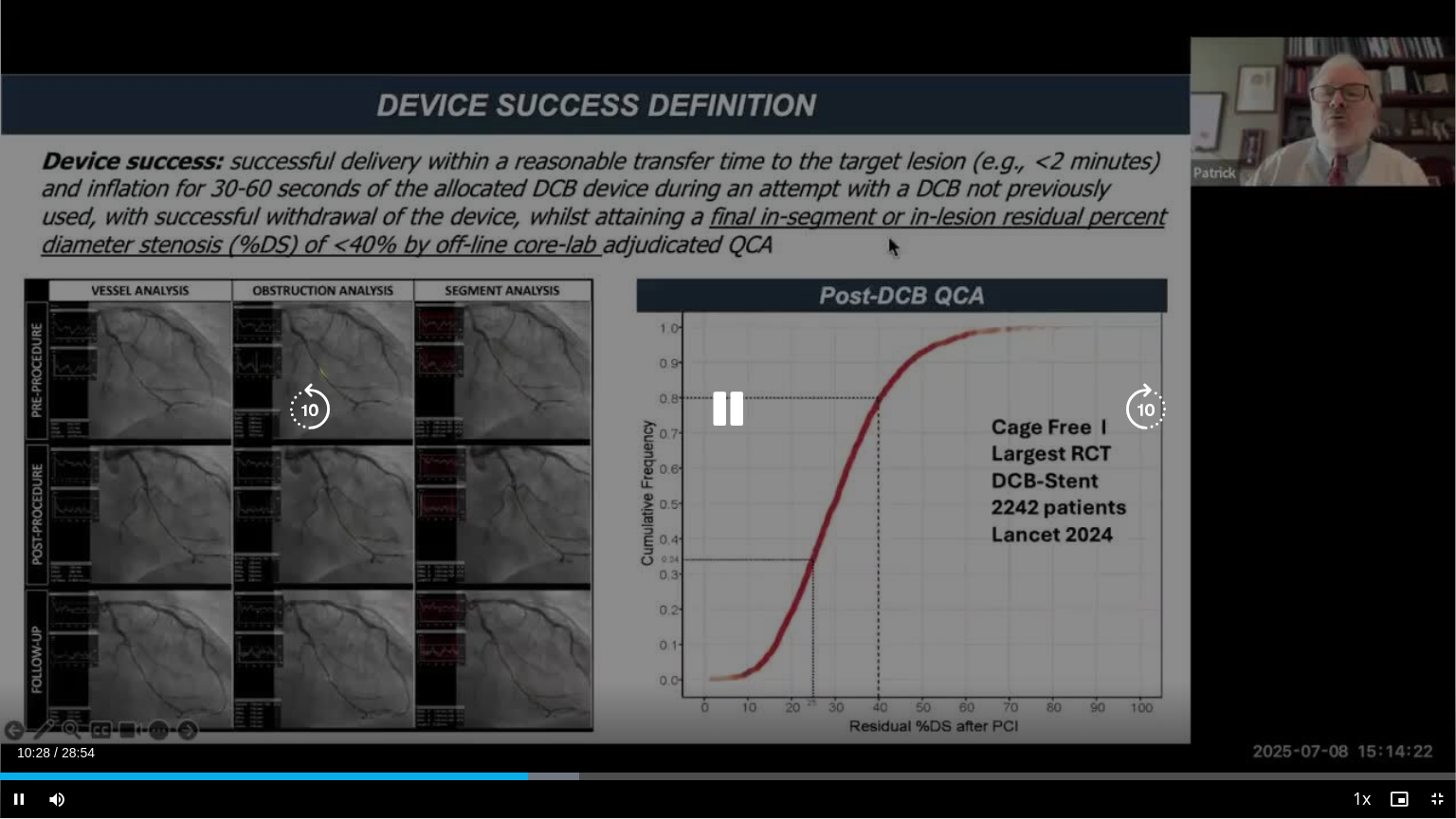 click on "10 seconds
Tap to unmute" at bounding box center (728, 409) 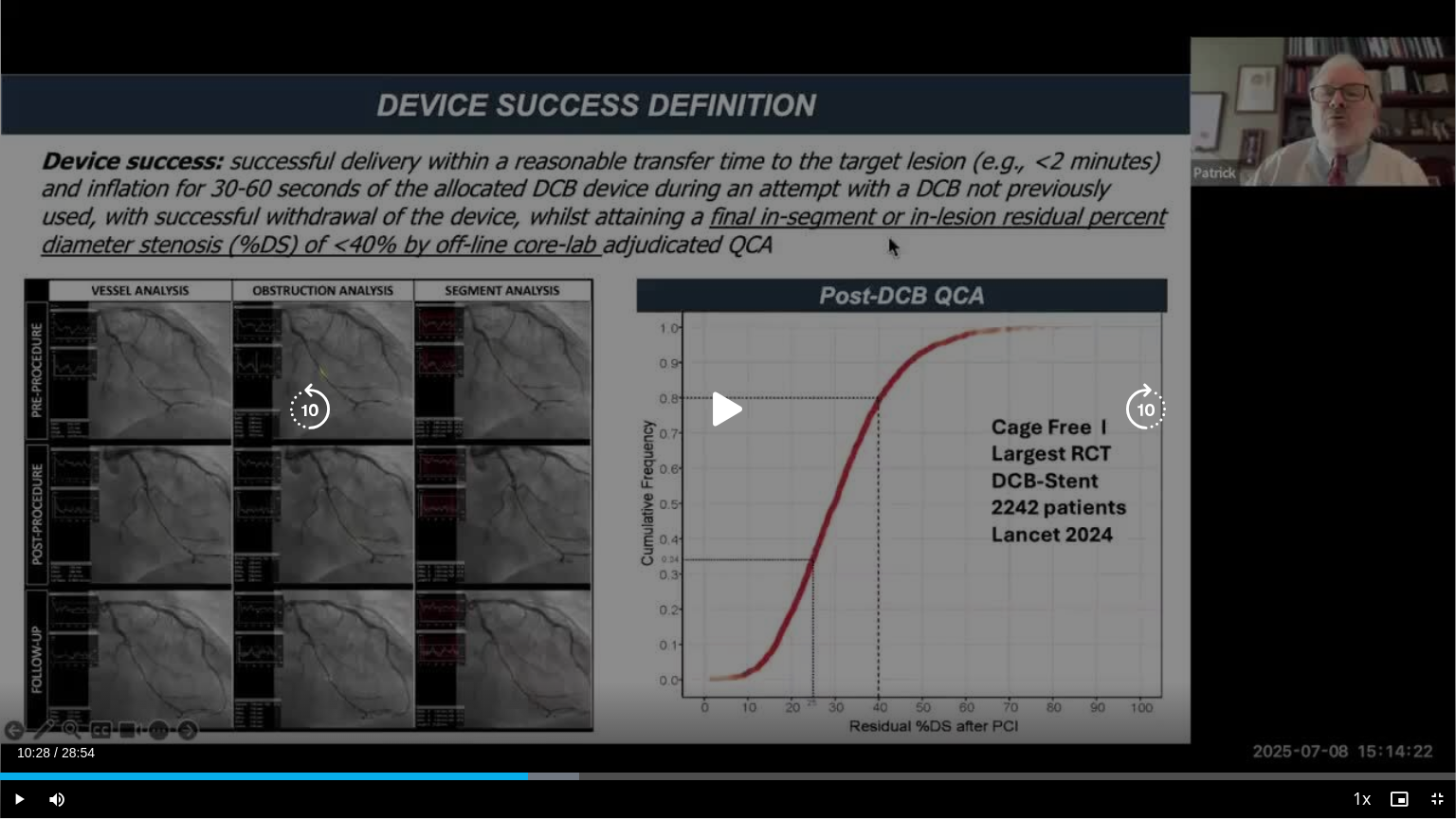 click on "10 seconds
Tap to unmute" at bounding box center (728, 409) 